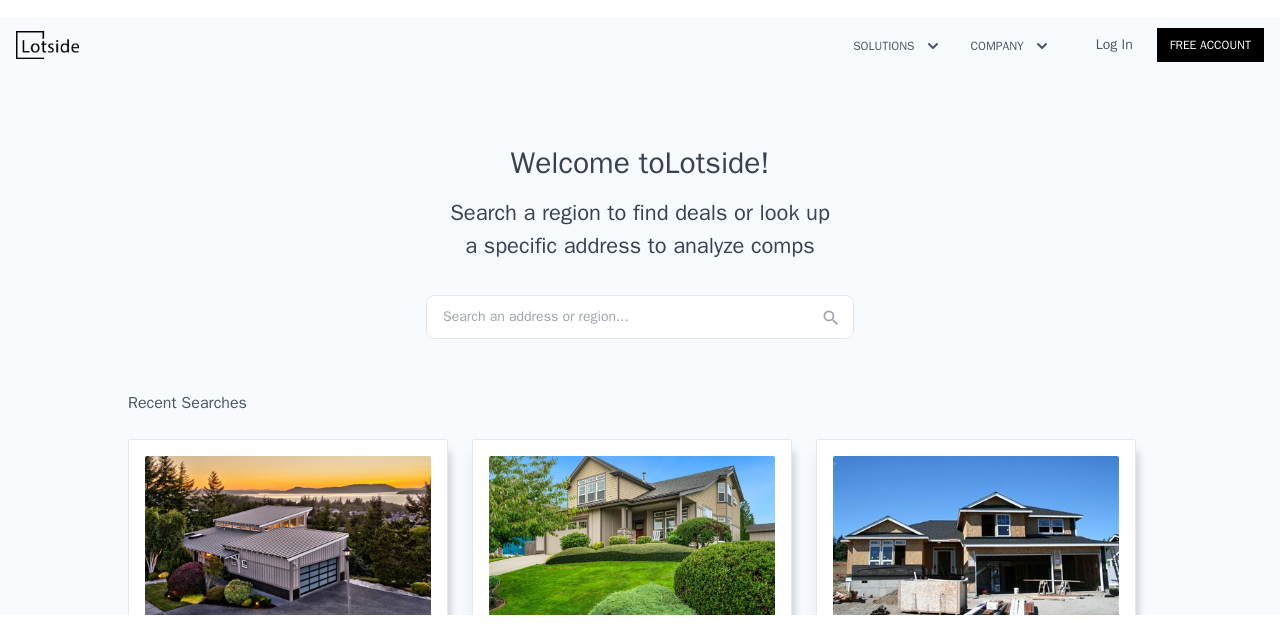 scroll, scrollTop: 0, scrollLeft: 0, axis: both 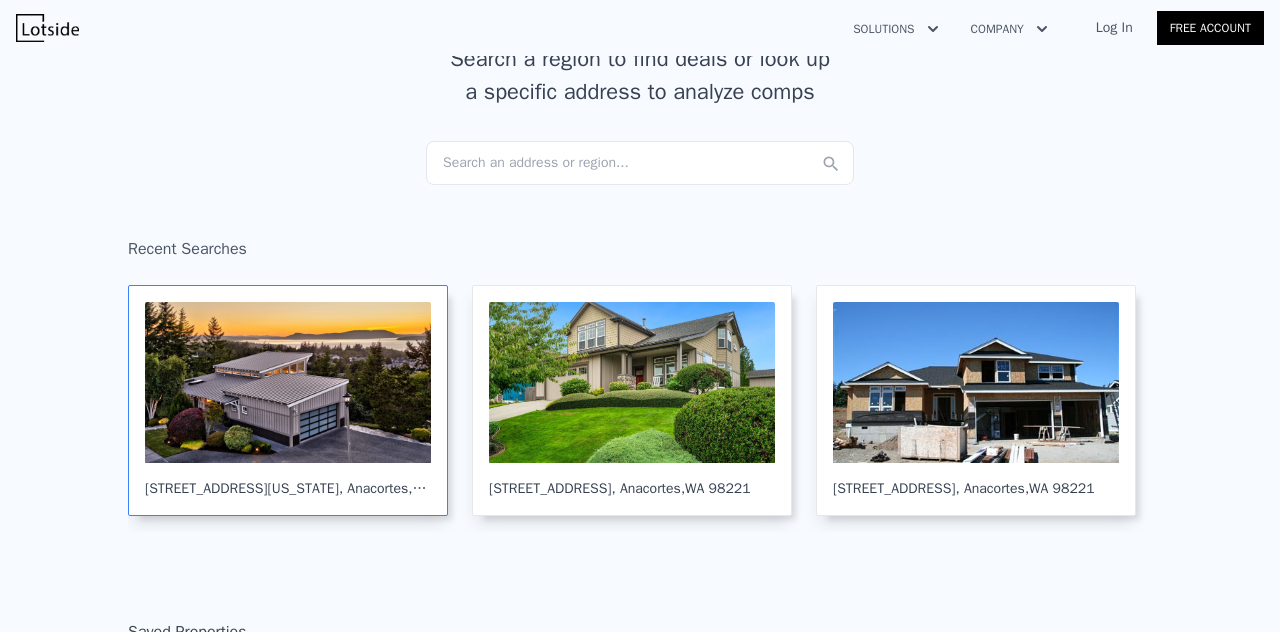 click at bounding box center (288, 382) 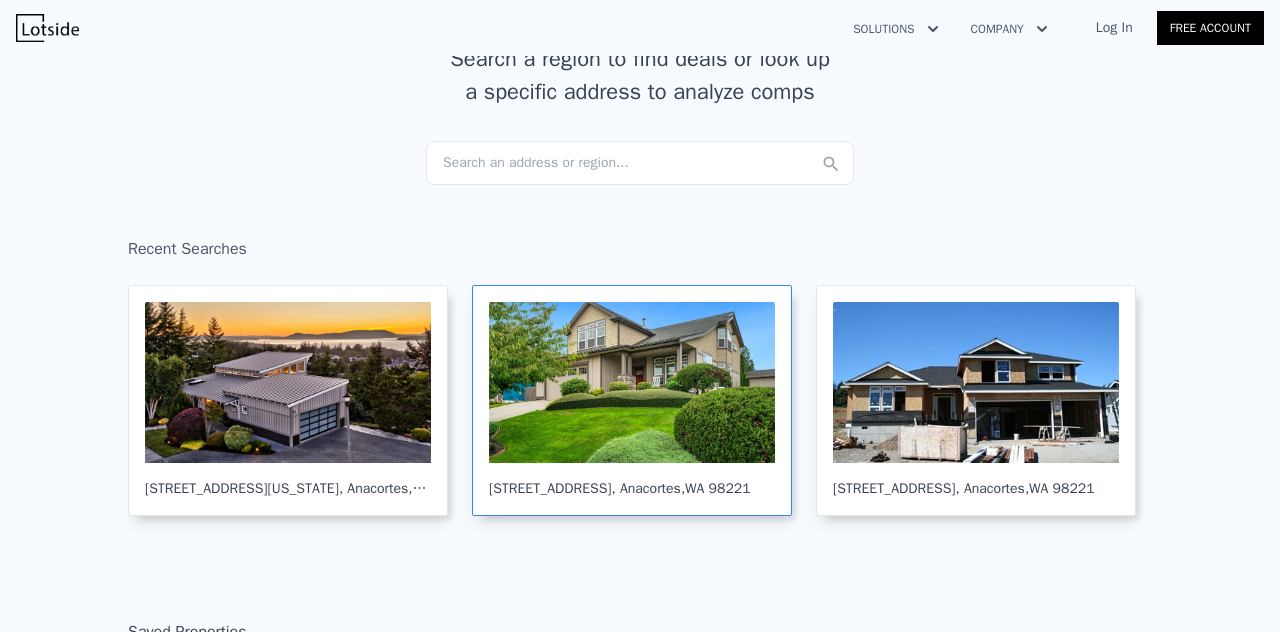 scroll, scrollTop: 174, scrollLeft: 0, axis: vertical 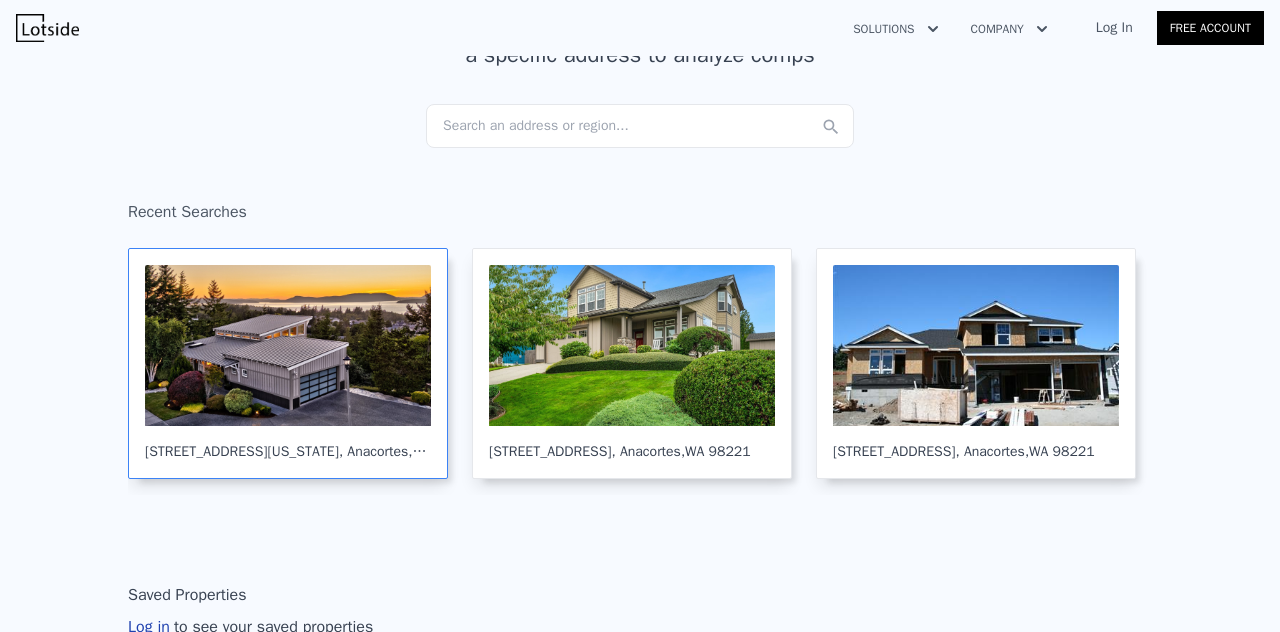 click at bounding box center (288, 345) 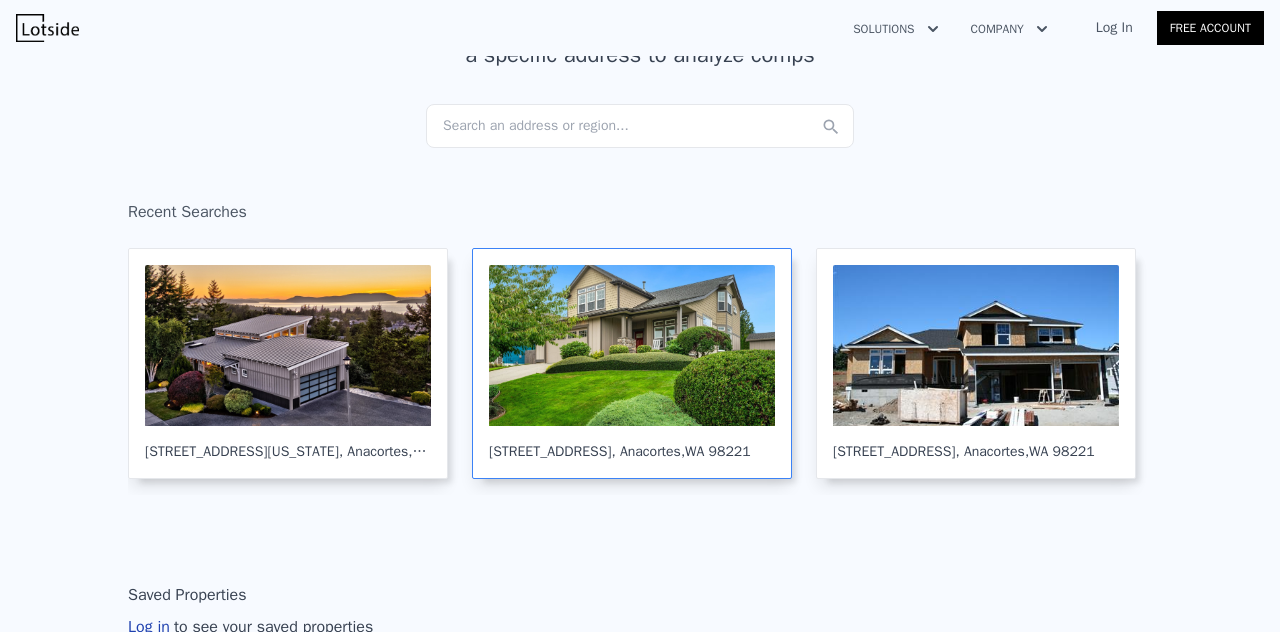 click at bounding box center (632, 345) 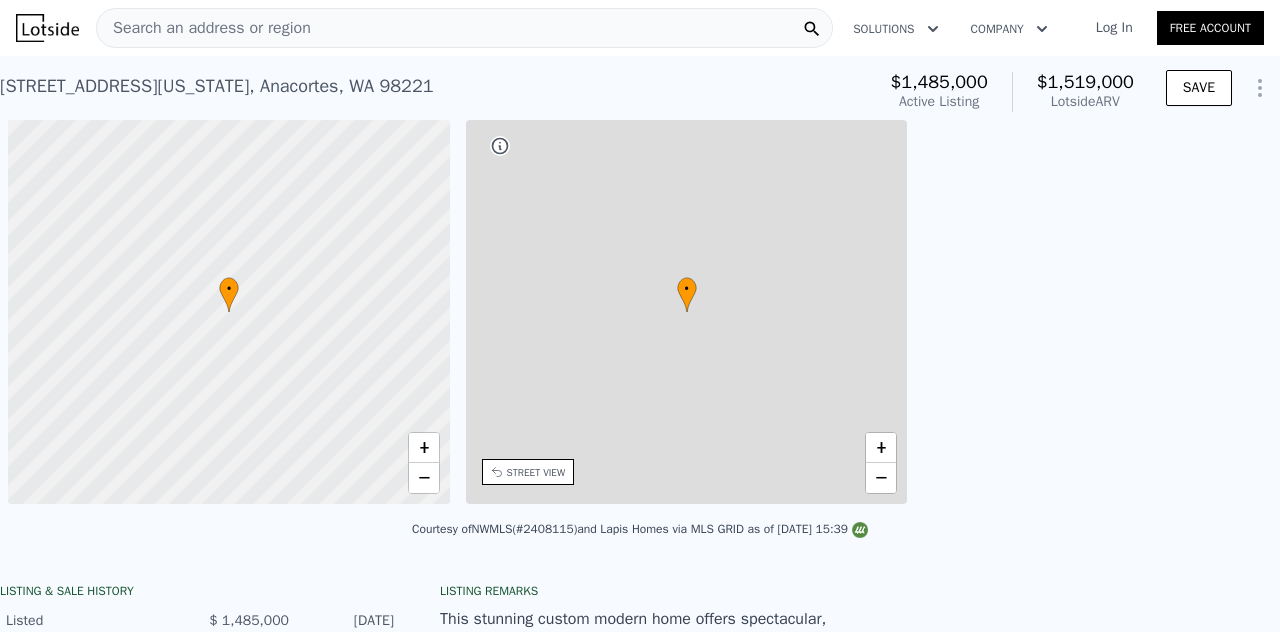 scroll, scrollTop: 0, scrollLeft: 0, axis: both 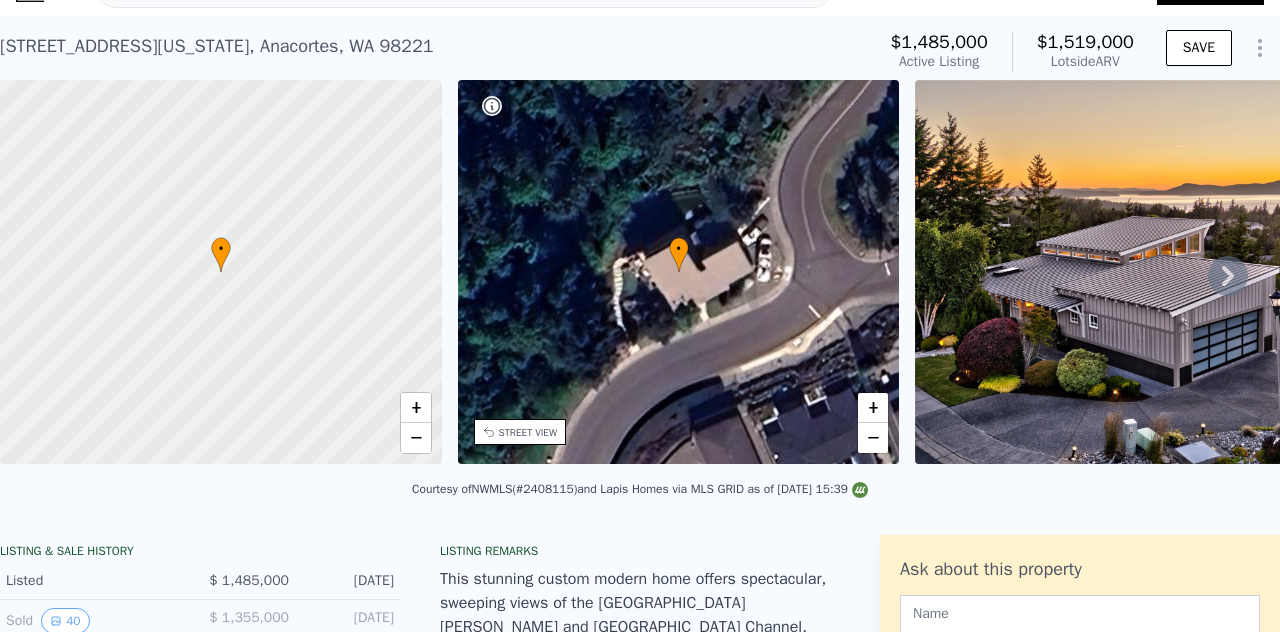 click 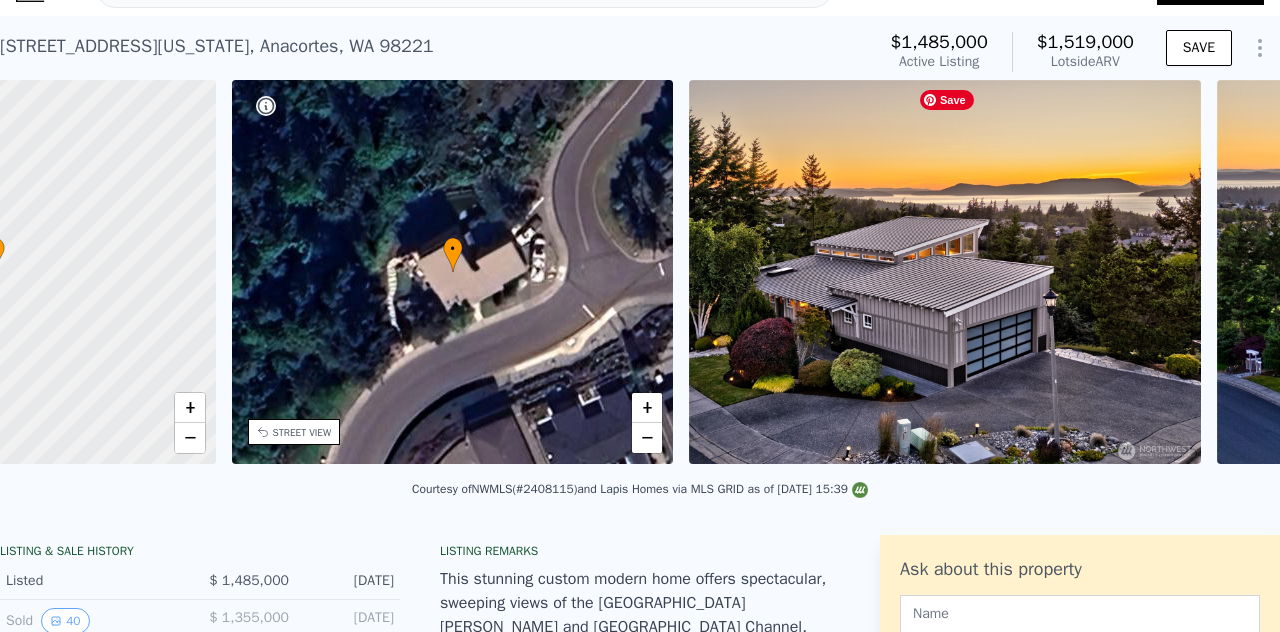 scroll, scrollTop: 0, scrollLeft: 465, axis: horizontal 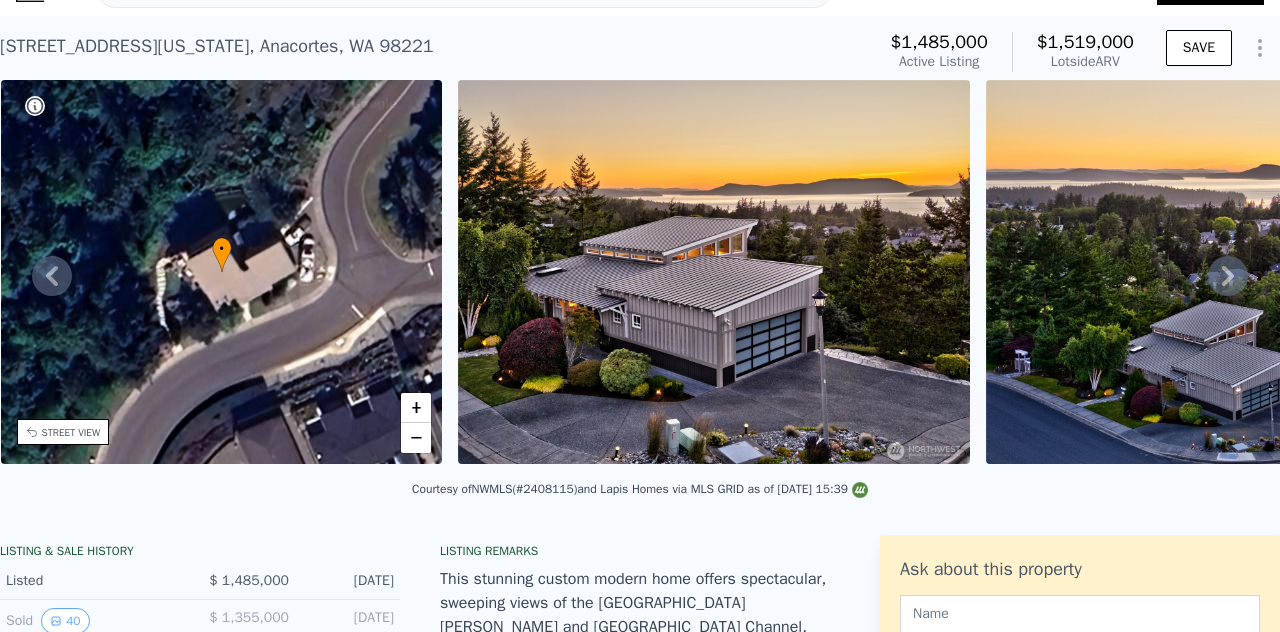 click 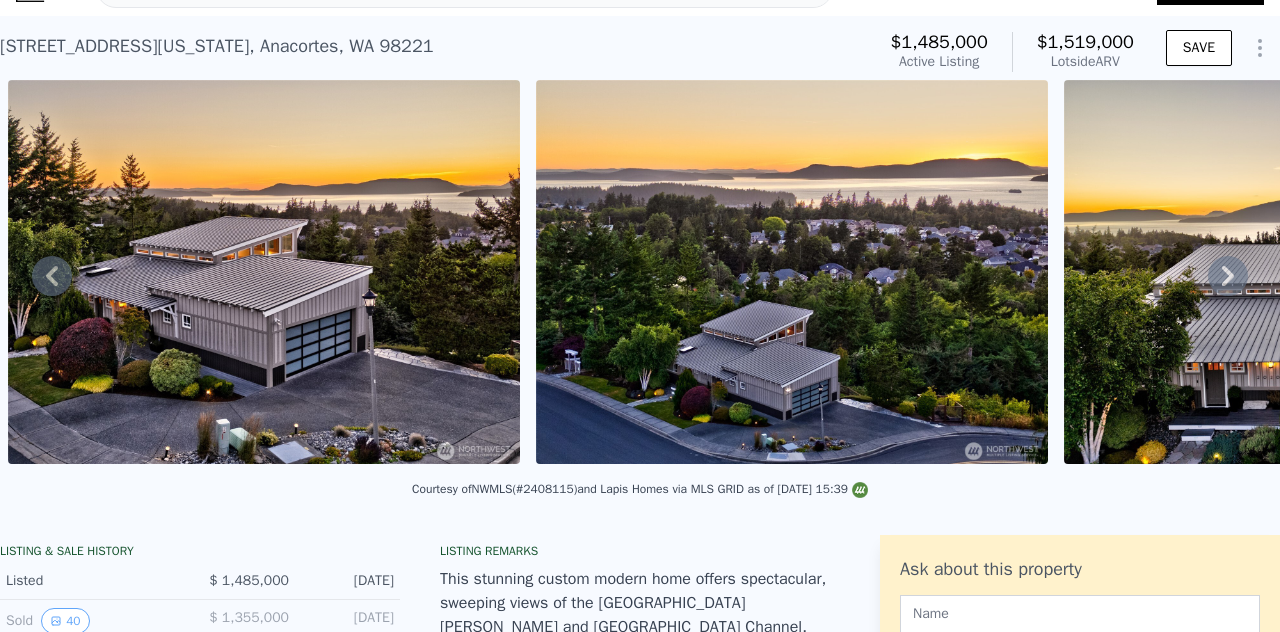 click 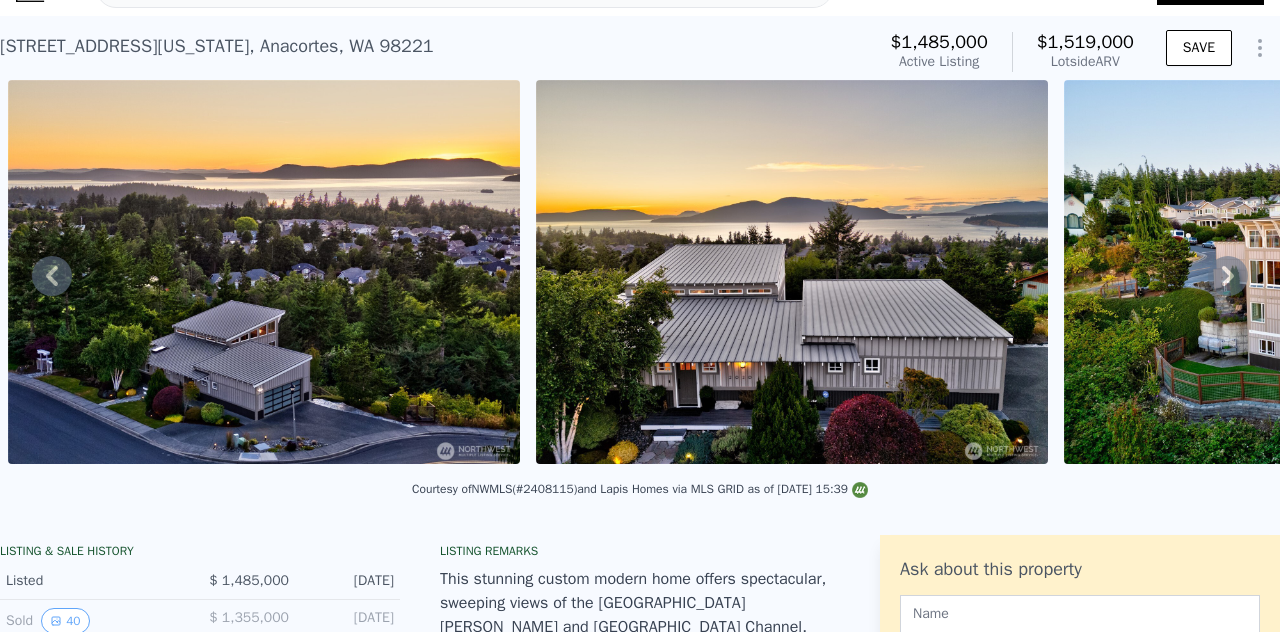 click 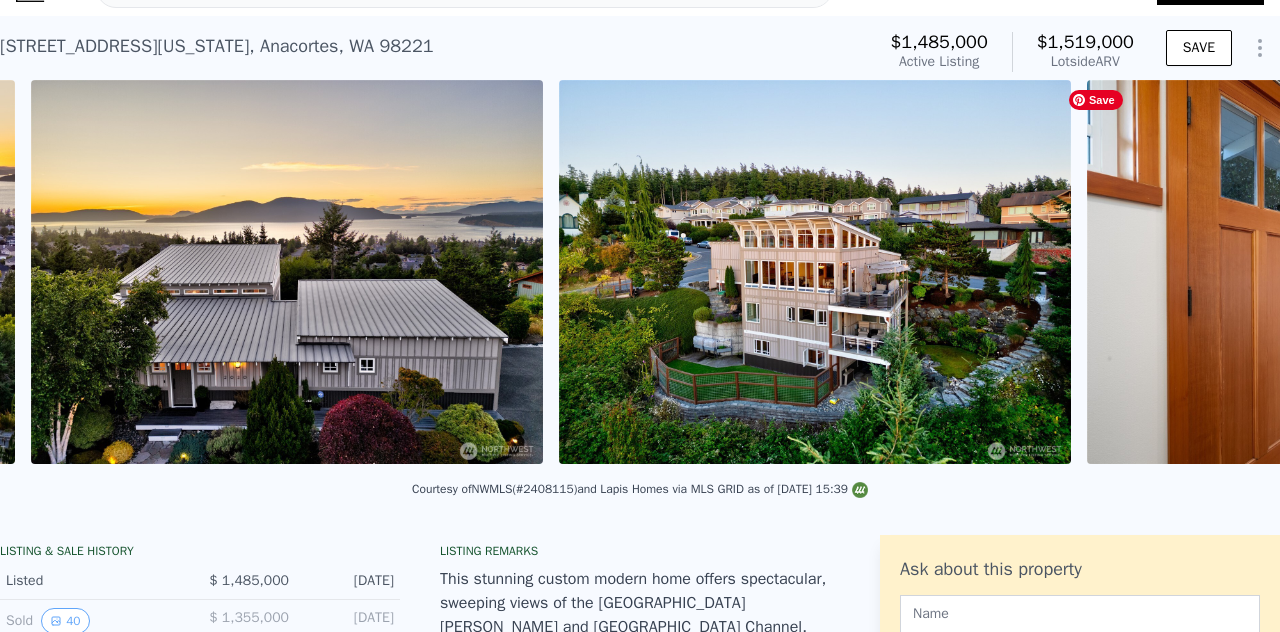 scroll, scrollTop: 0, scrollLeft: 1971, axis: horizontal 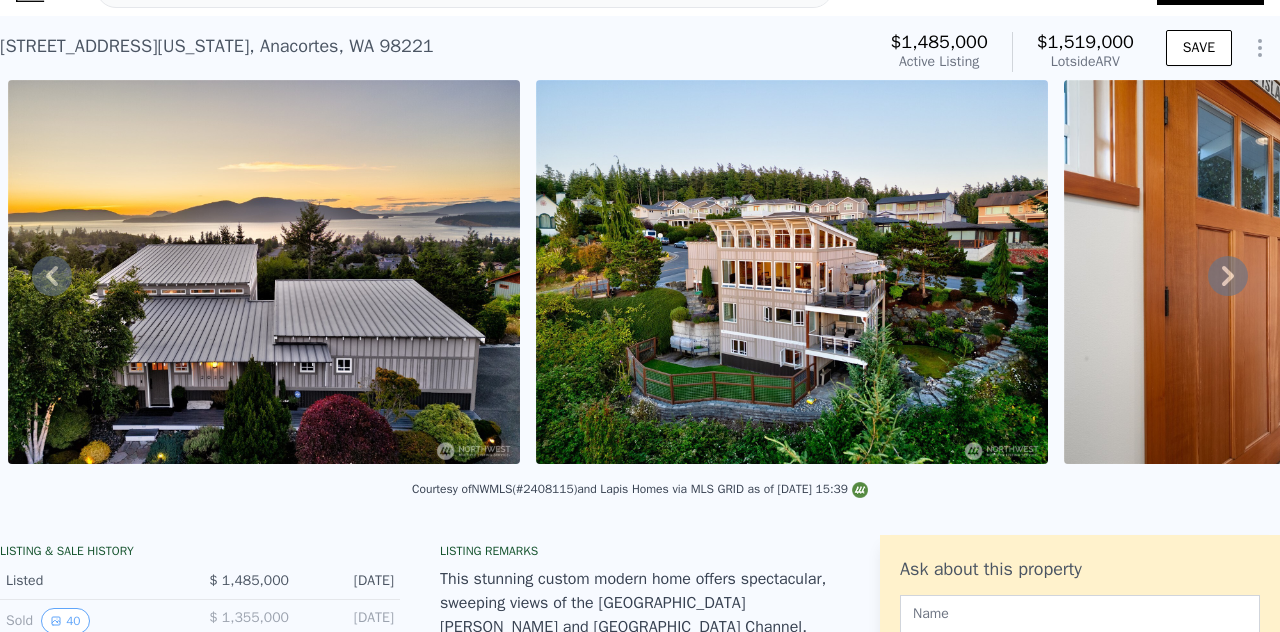 click 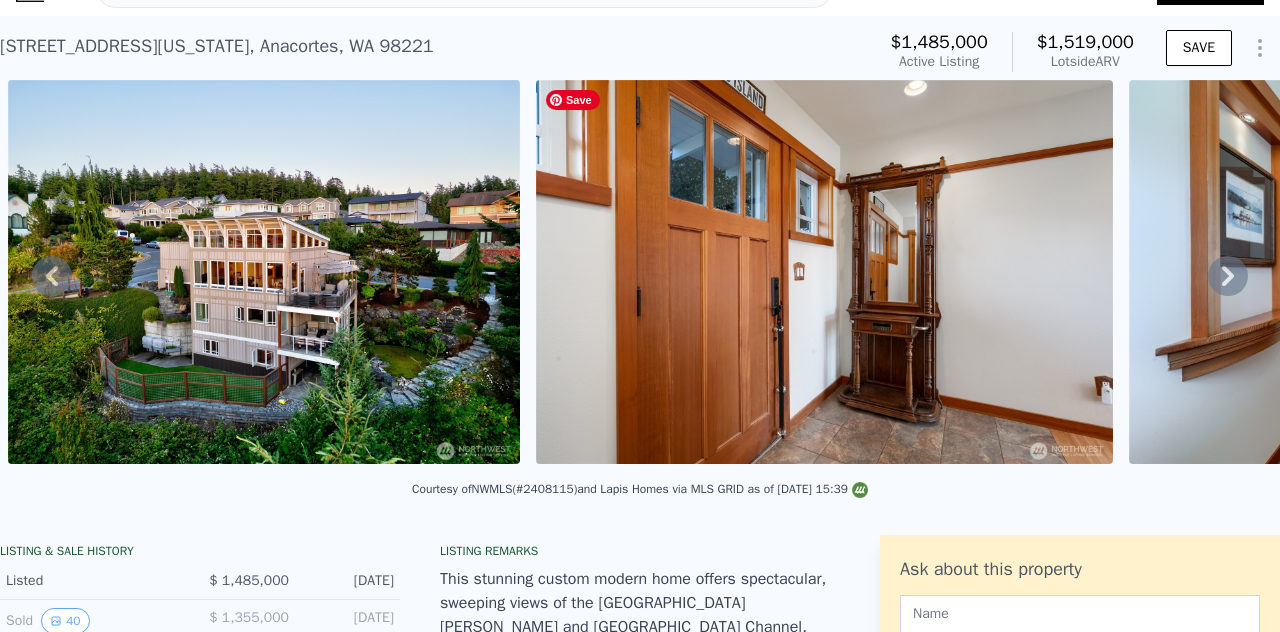 scroll, scrollTop: 0, scrollLeft: 2499, axis: horizontal 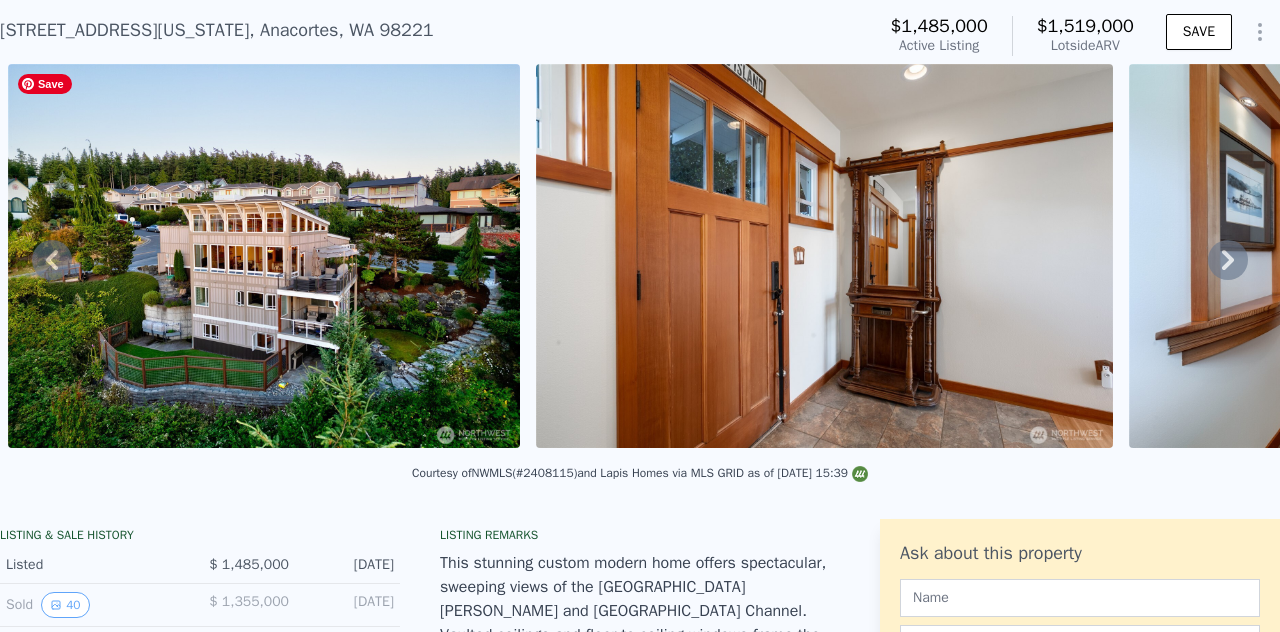 click at bounding box center (264, 256) 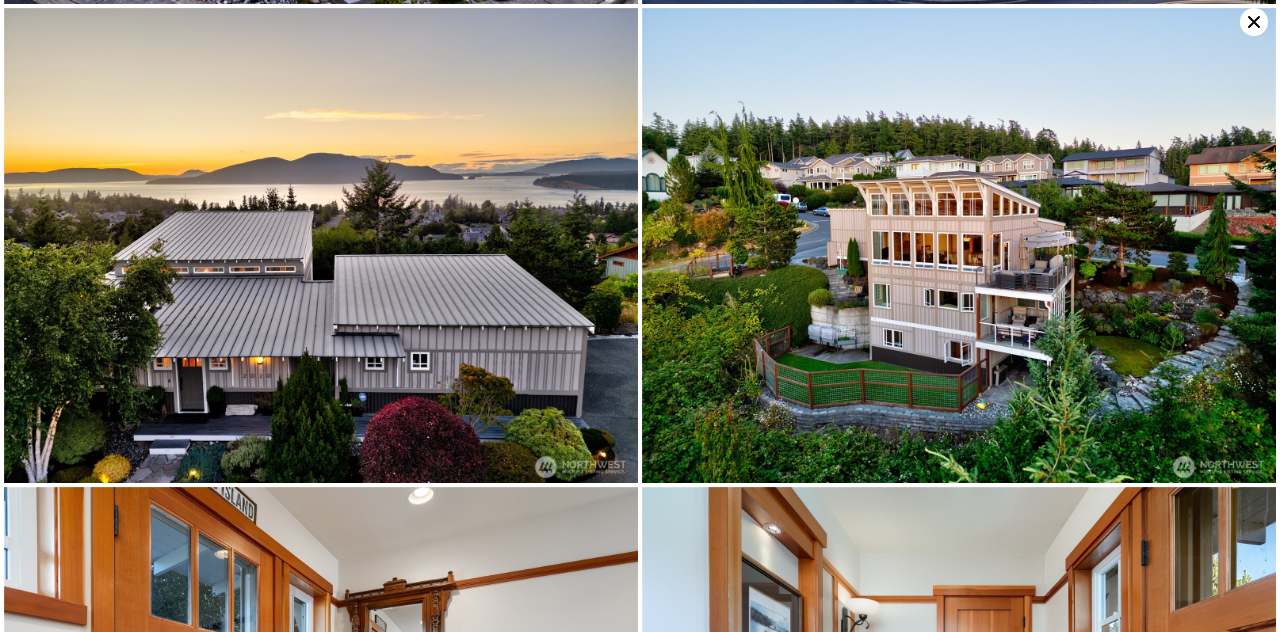 scroll, scrollTop: 474, scrollLeft: 0, axis: vertical 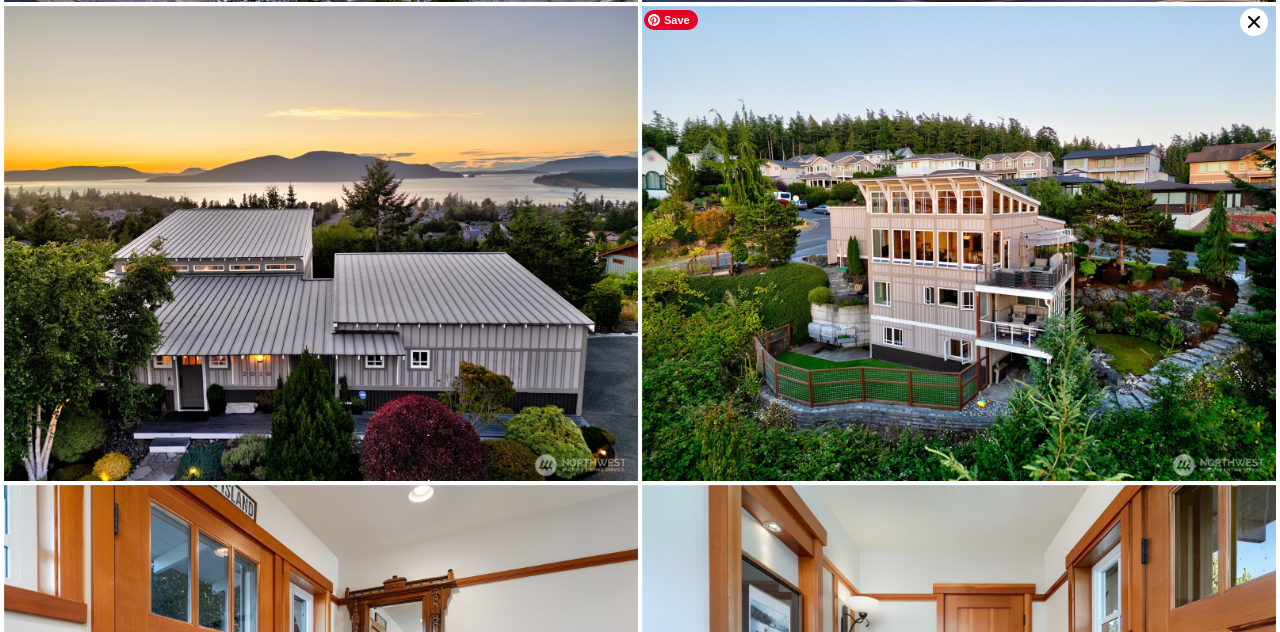 click at bounding box center [959, 244] 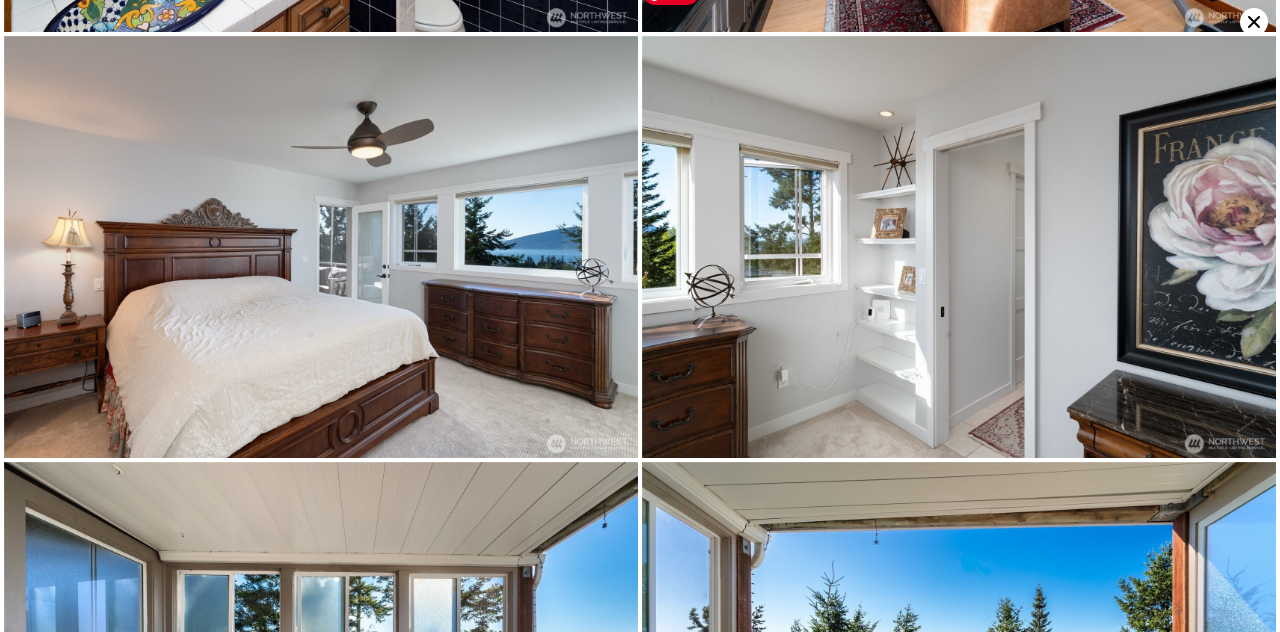 scroll, scrollTop: 3054, scrollLeft: 0, axis: vertical 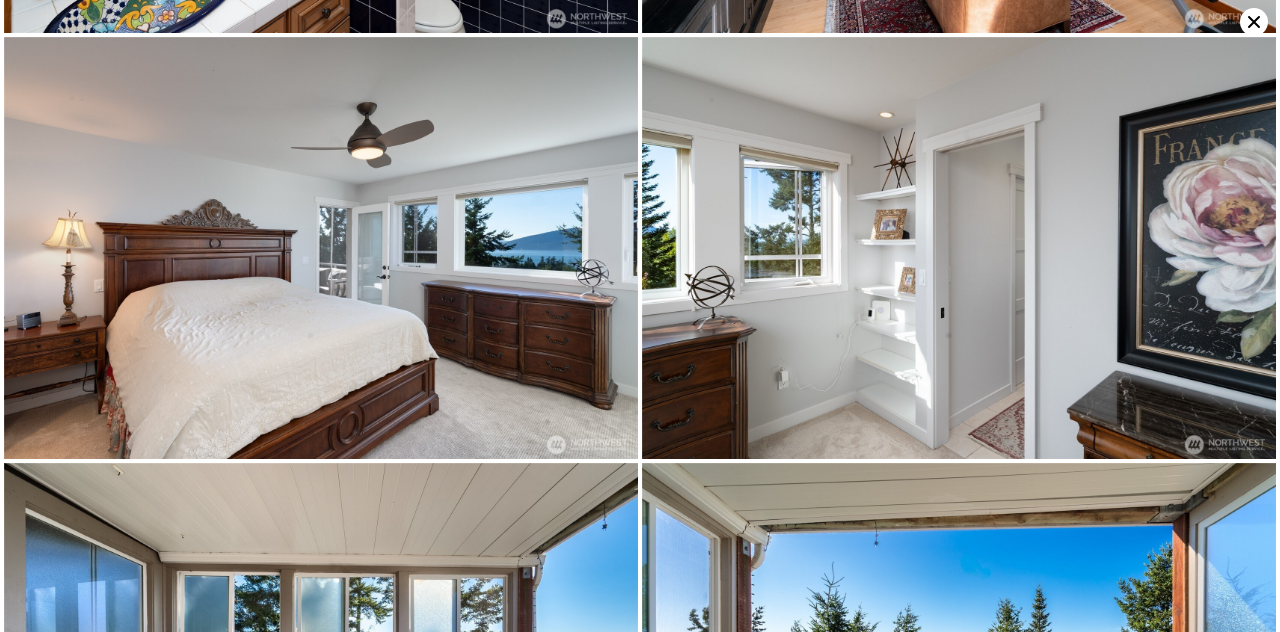 click 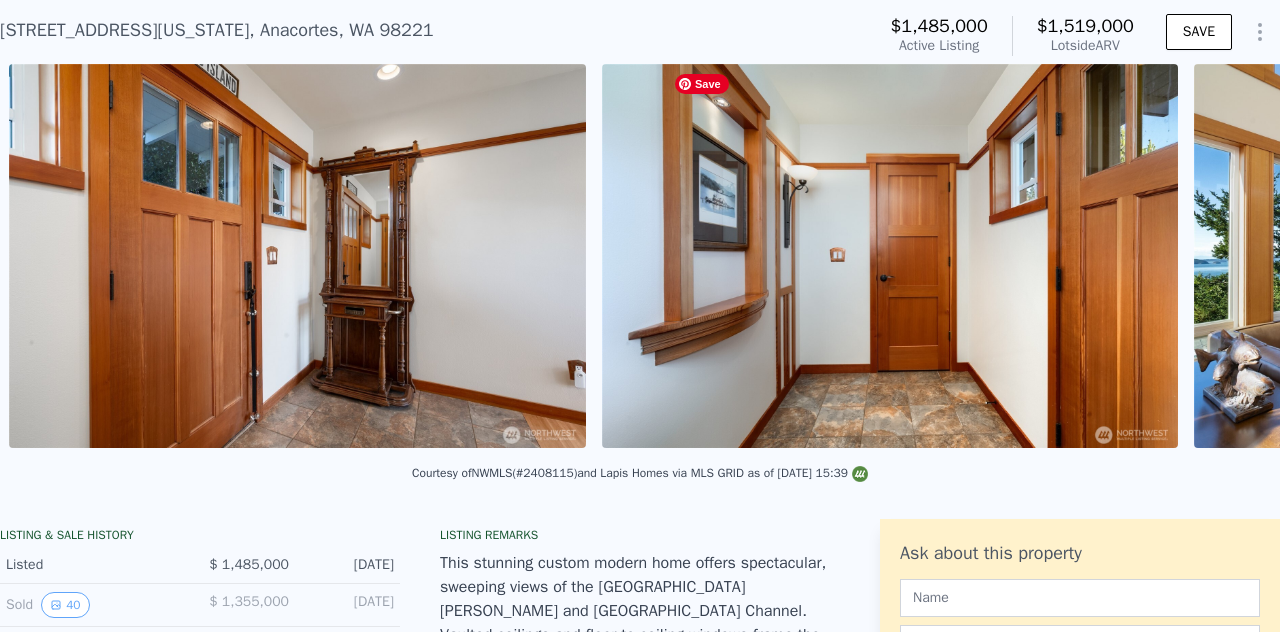 scroll, scrollTop: 0, scrollLeft: 3027, axis: horizontal 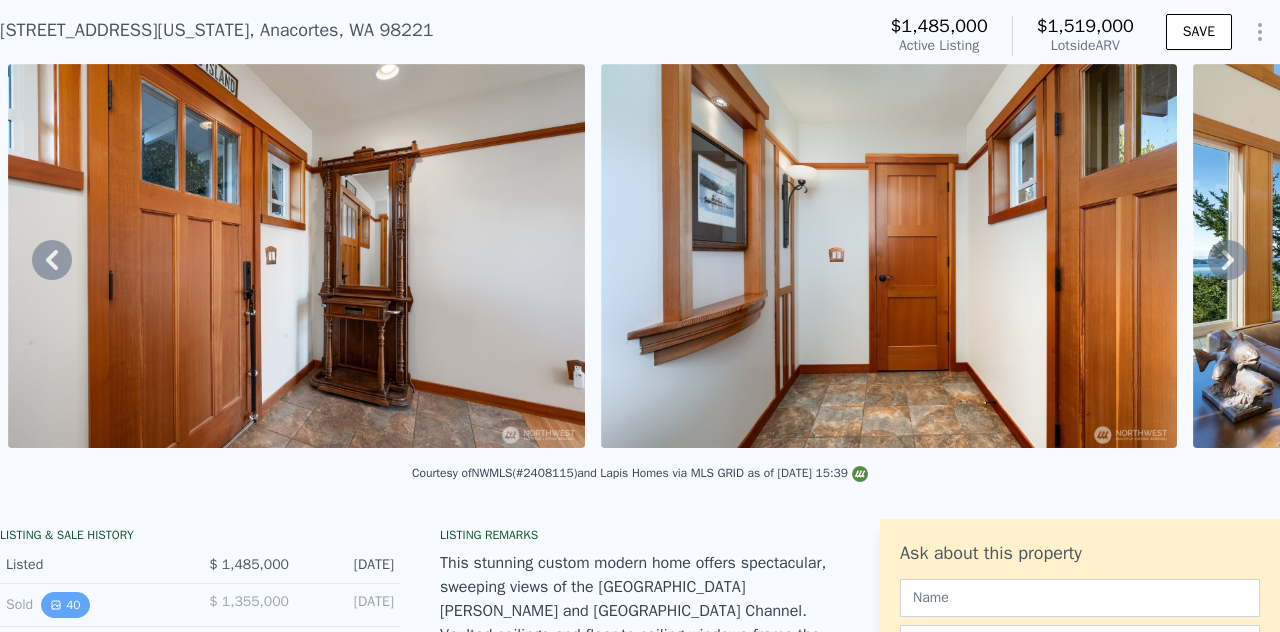 click on "40" at bounding box center (65, 605) 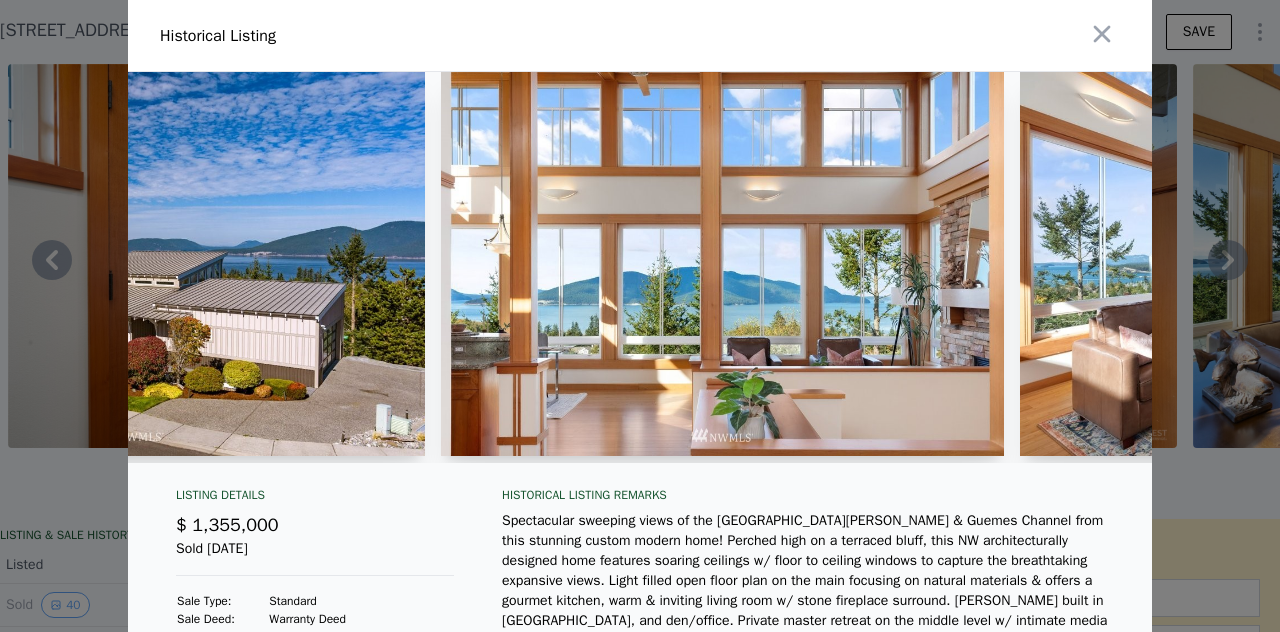 scroll, scrollTop: 0, scrollLeft: 400, axis: horizontal 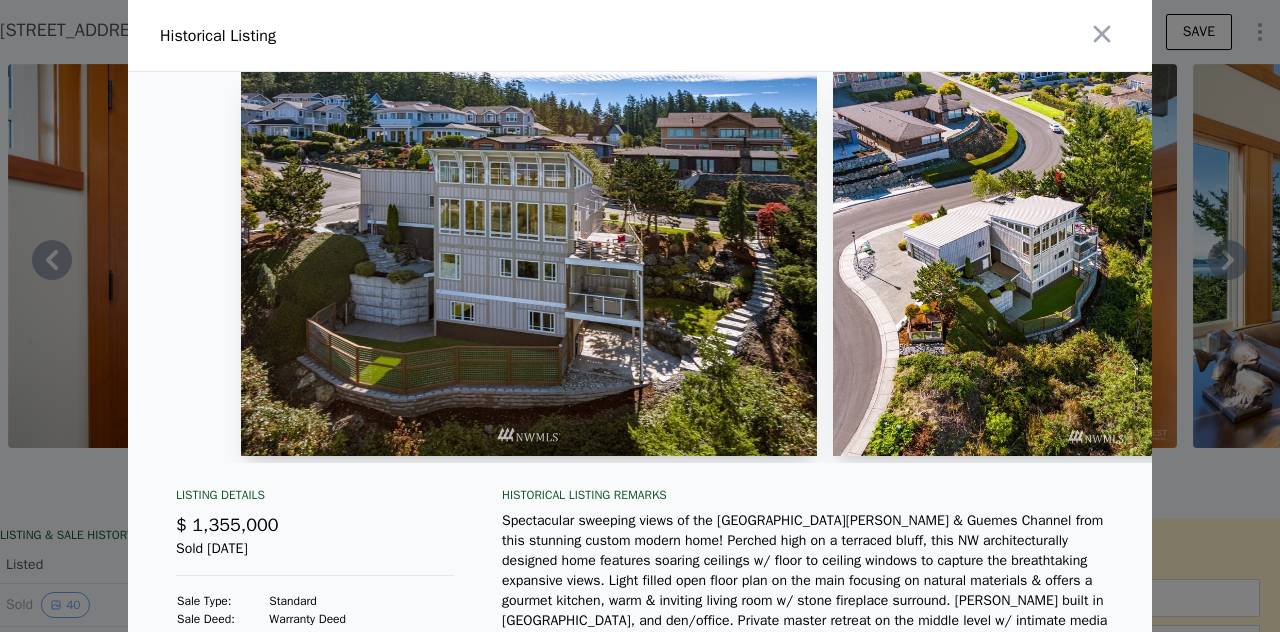 type 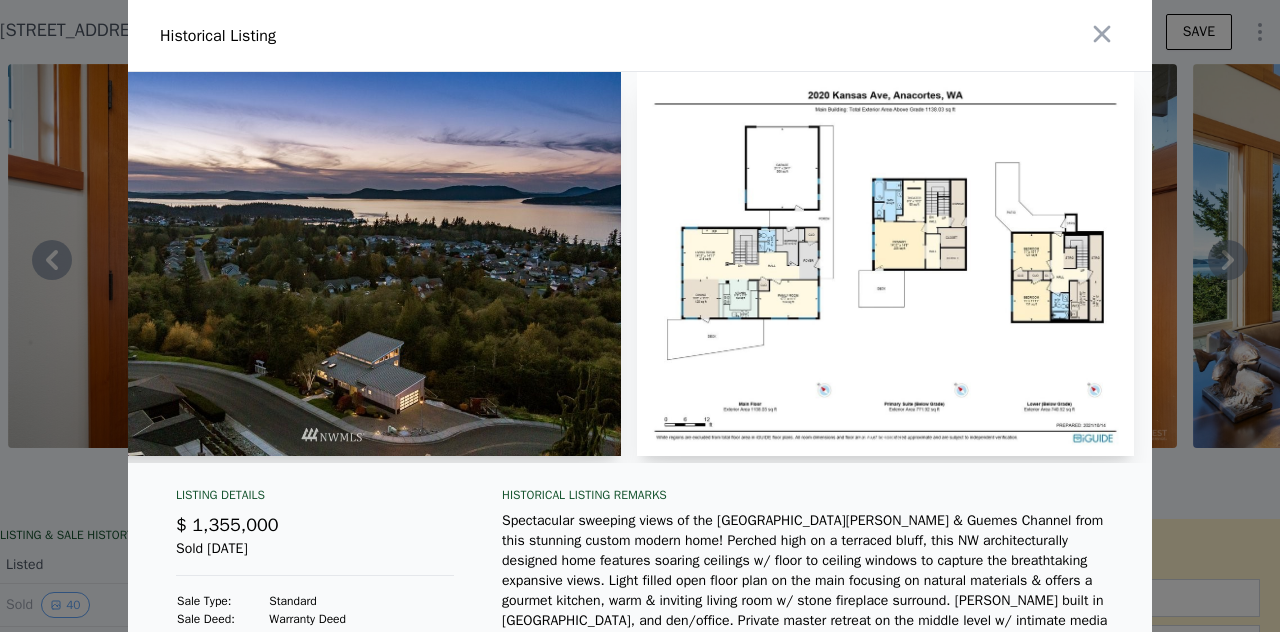 scroll, scrollTop: 0, scrollLeft: 21964, axis: horizontal 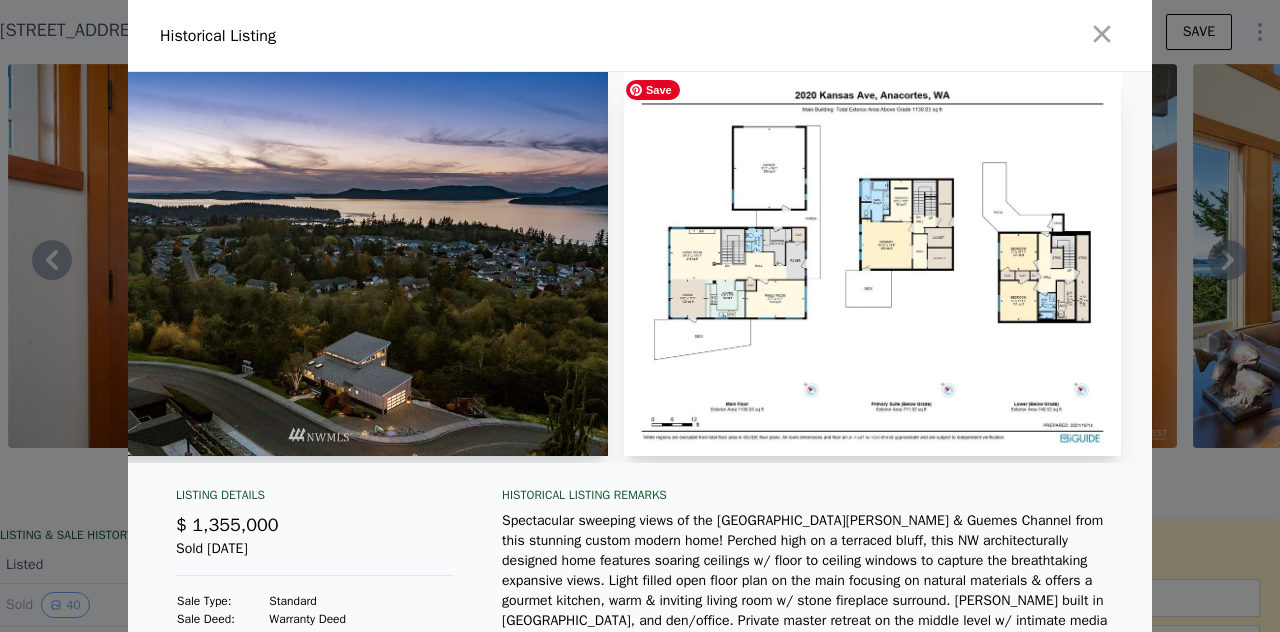 click at bounding box center [872, 264] 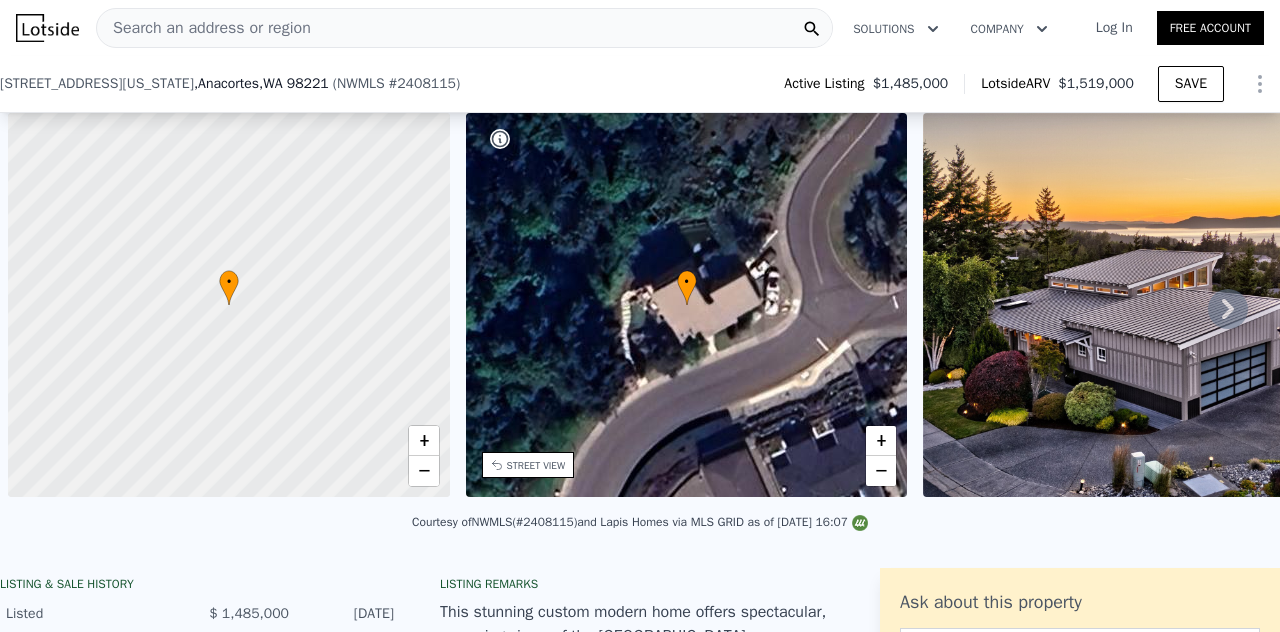 scroll, scrollTop: 0, scrollLeft: 0, axis: both 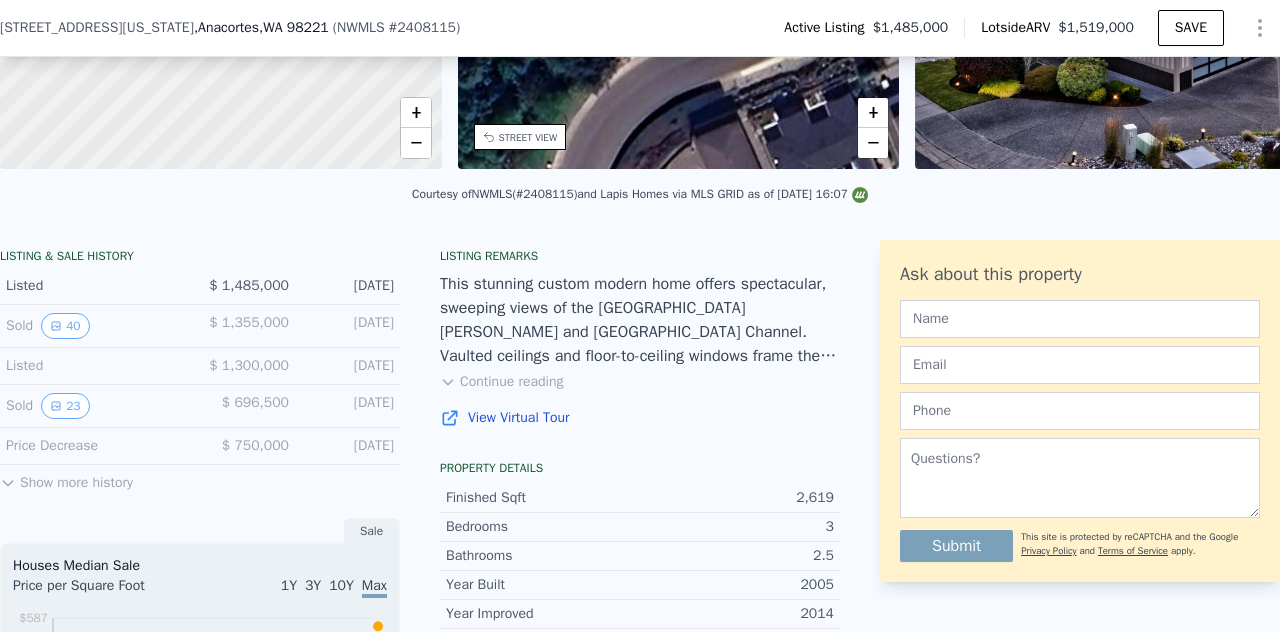 click 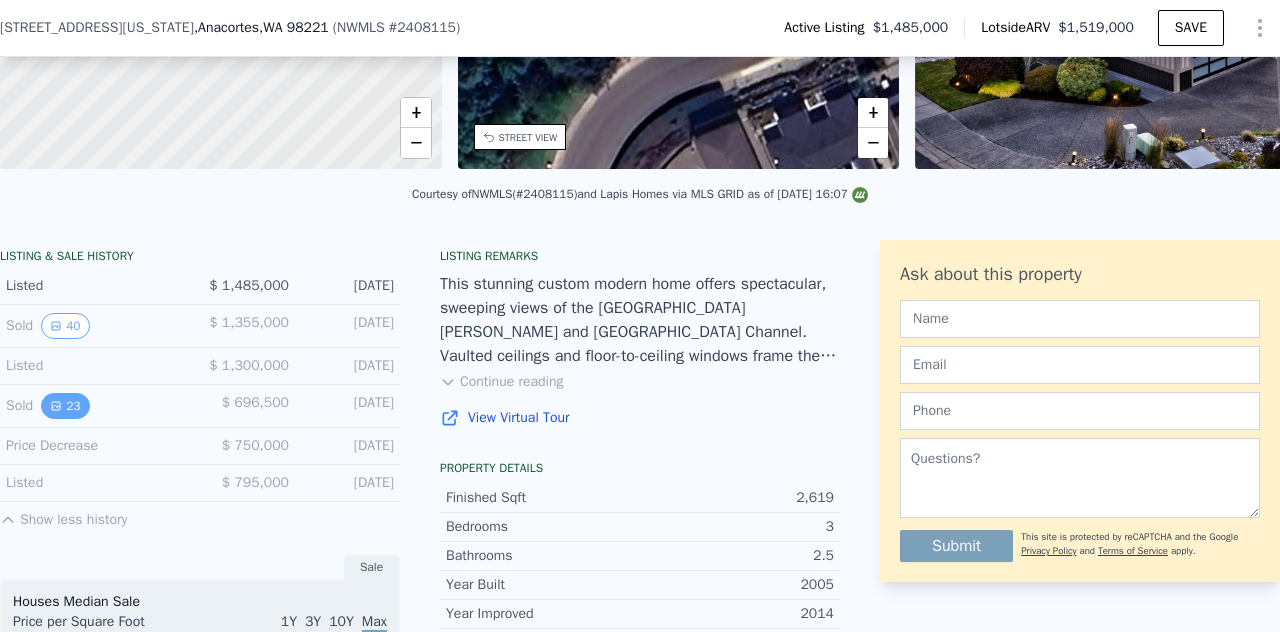 drag, startPoint x: 52, startPoint y: 417, endPoint x: 60, endPoint y: 427, distance: 12.806249 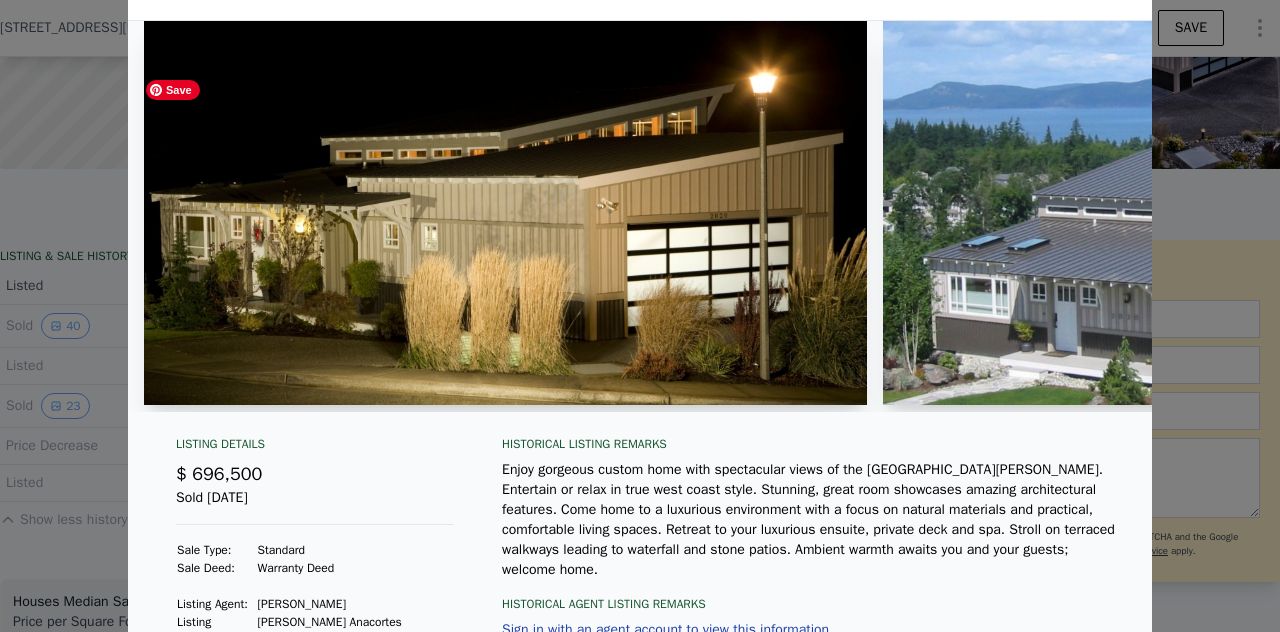 scroll, scrollTop: 52, scrollLeft: 0, axis: vertical 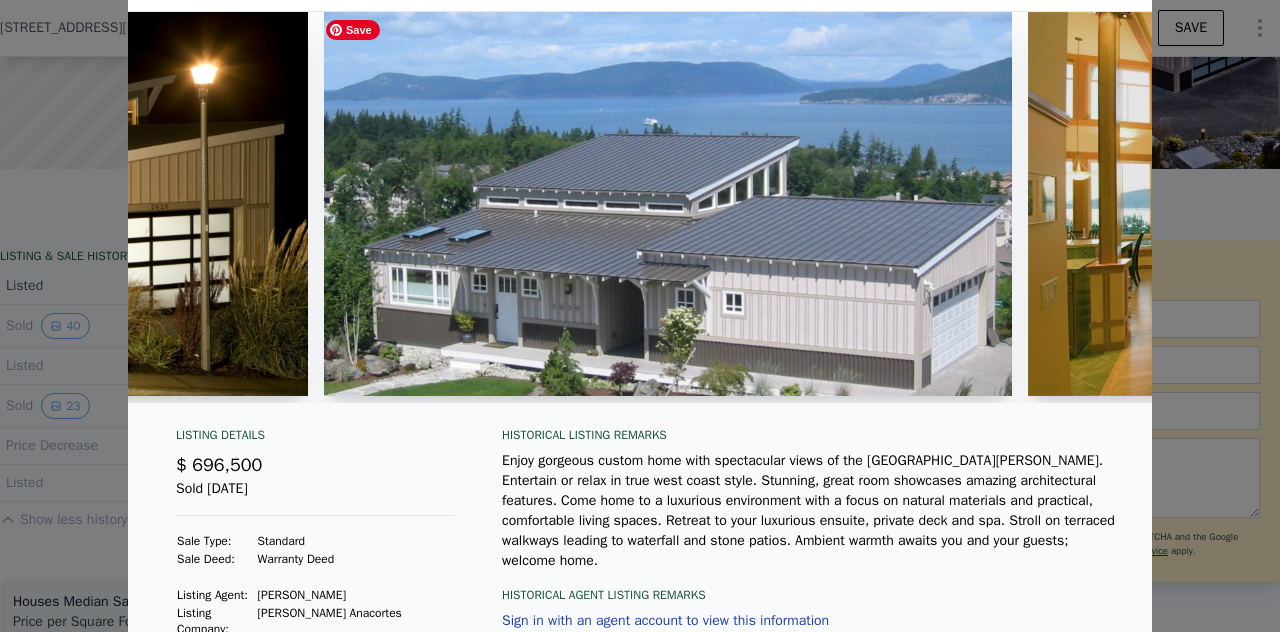 click at bounding box center (668, 204) 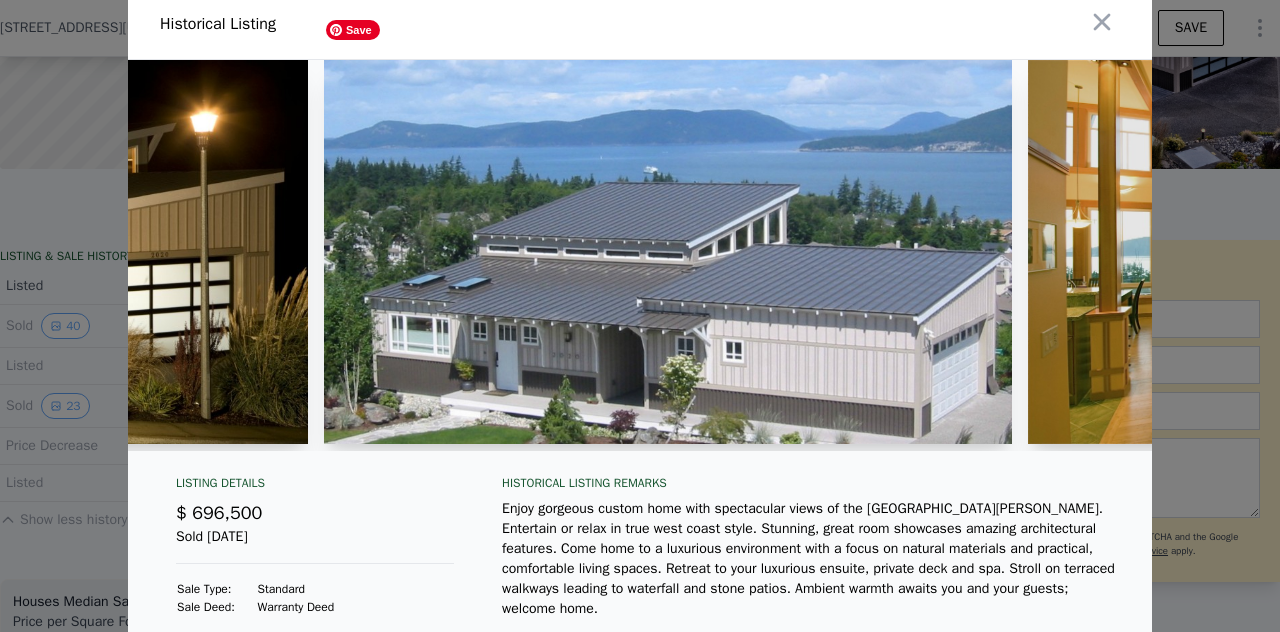 scroll, scrollTop: 0, scrollLeft: 0, axis: both 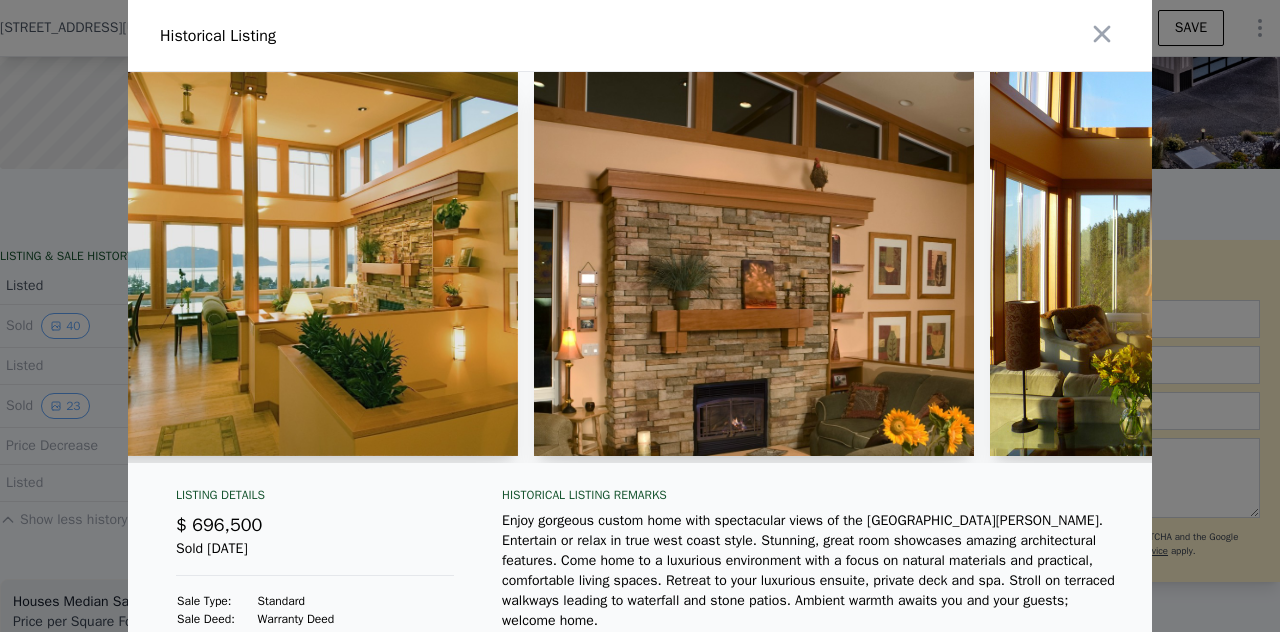 click at bounding box center (640, 316) 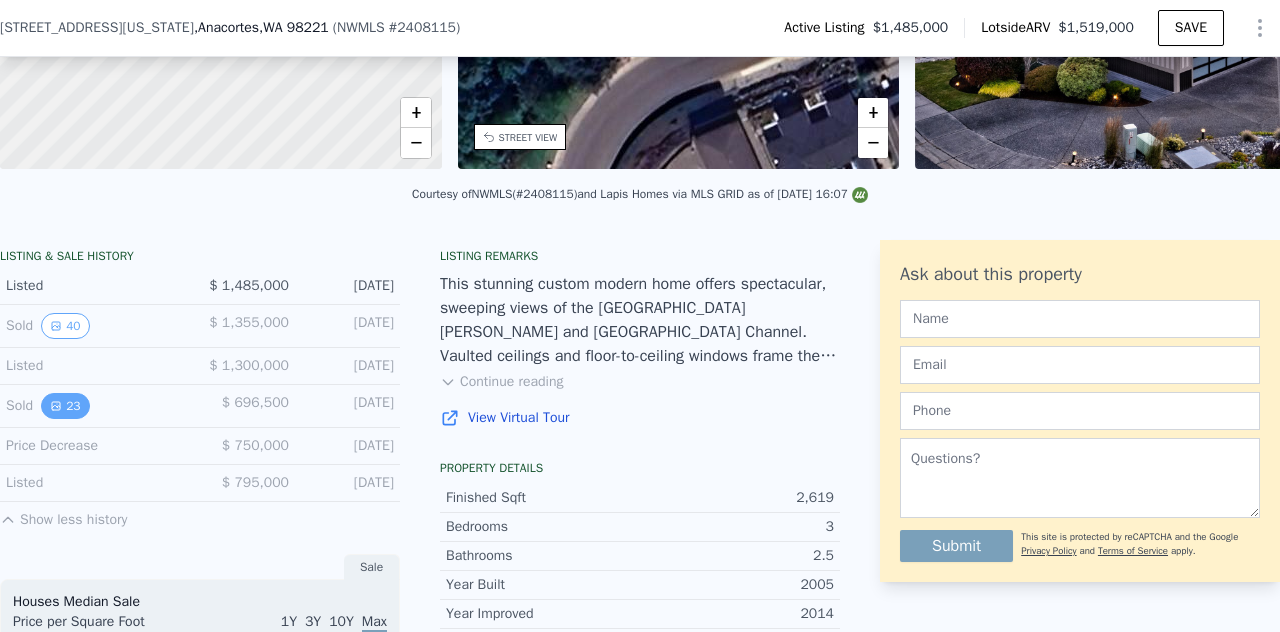 click on "23" at bounding box center (65, 406) 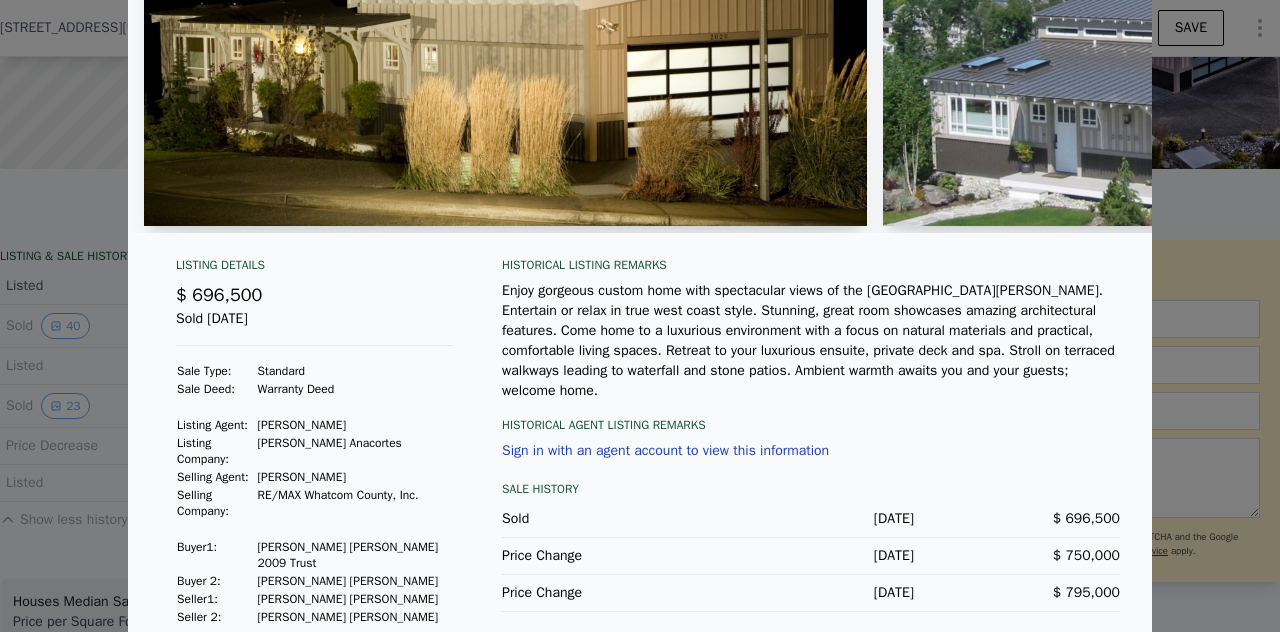 scroll, scrollTop: 232, scrollLeft: 0, axis: vertical 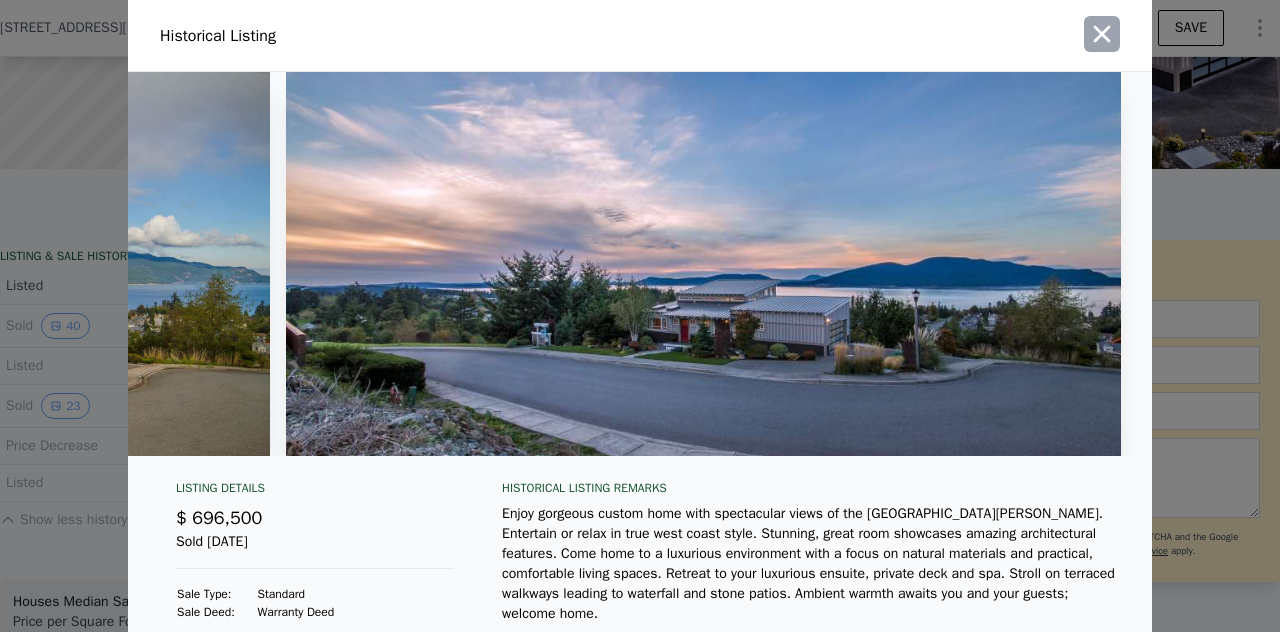 click 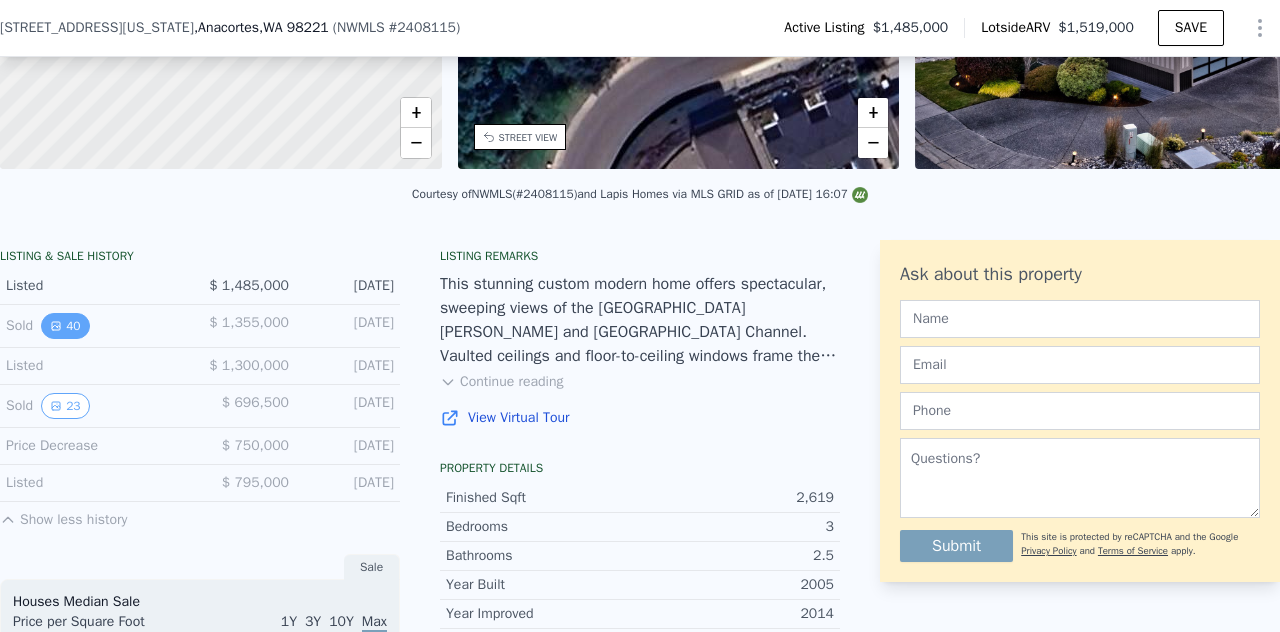 click on "40" at bounding box center [65, 326] 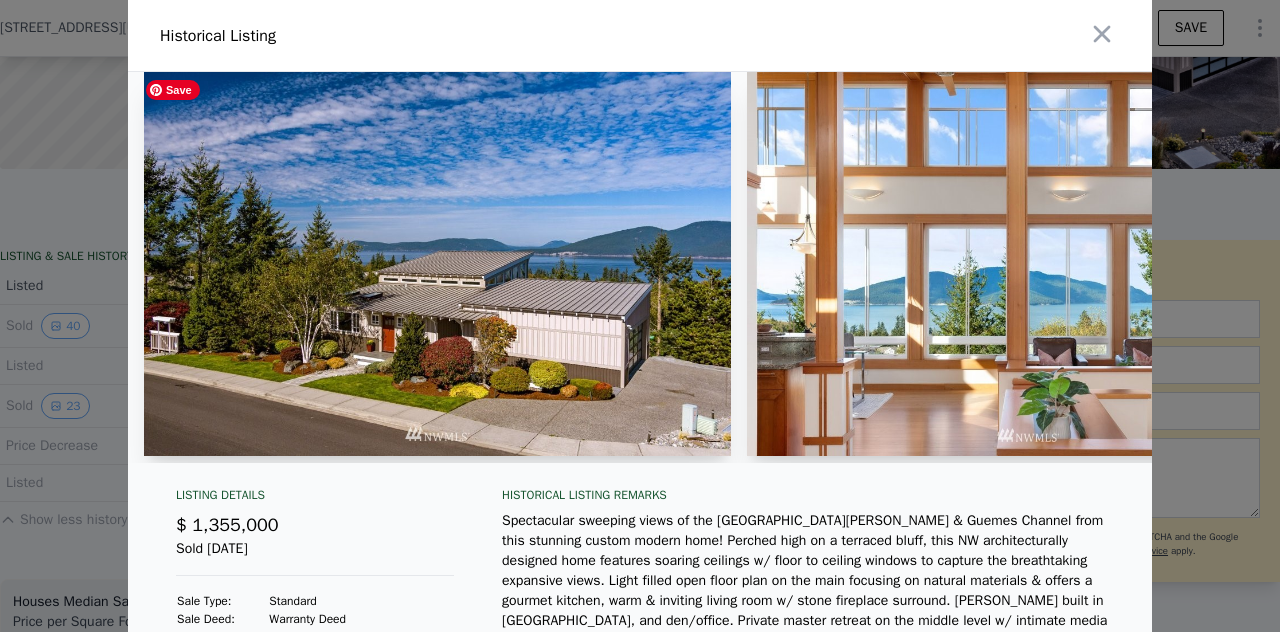 click at bounding box center (437, 264) 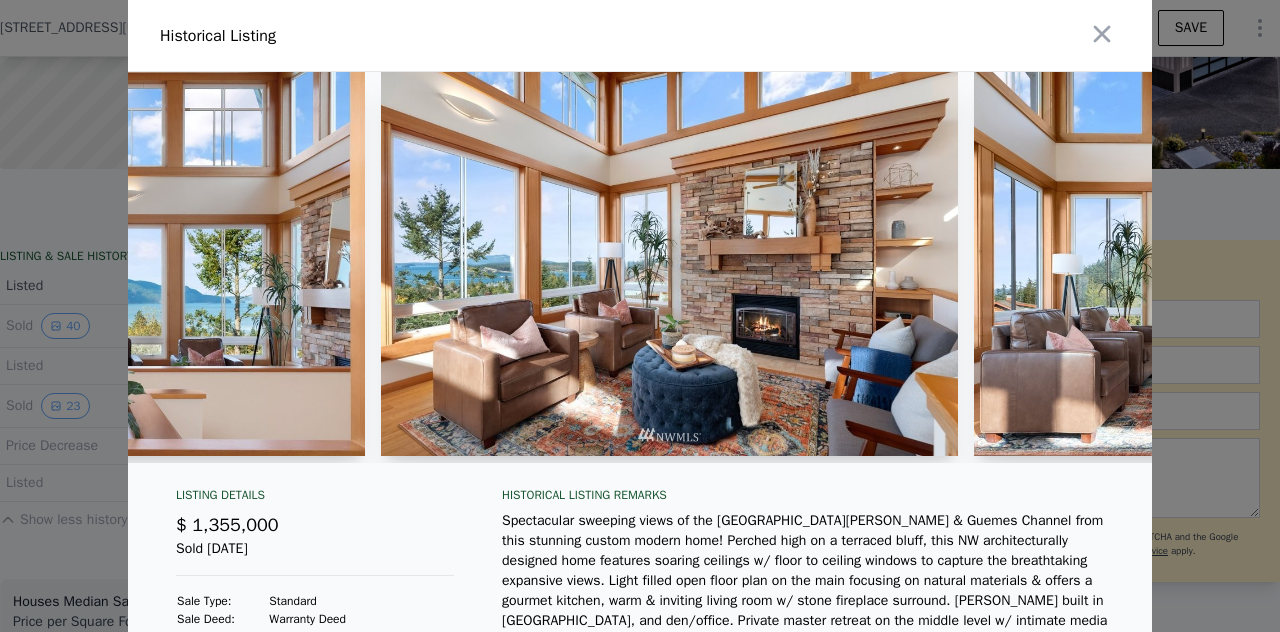 scroll, scrollTop: 0, scrollLeft: 998, axis: horizontal 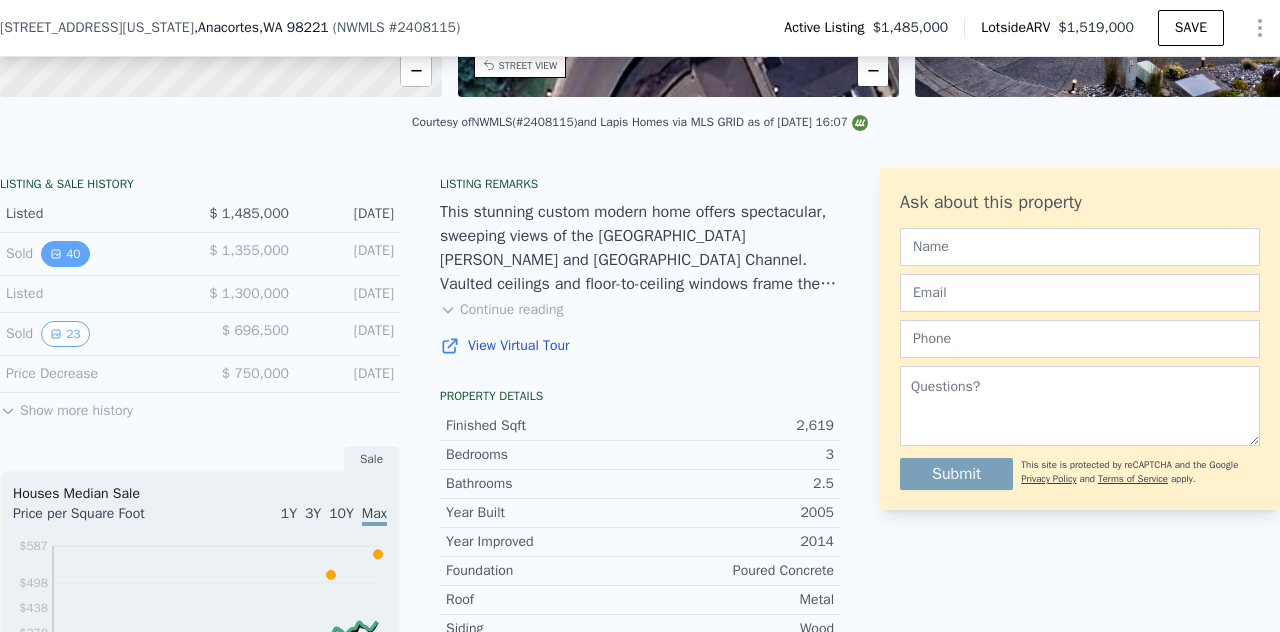 click on "40" at bounding box center (65, 254) 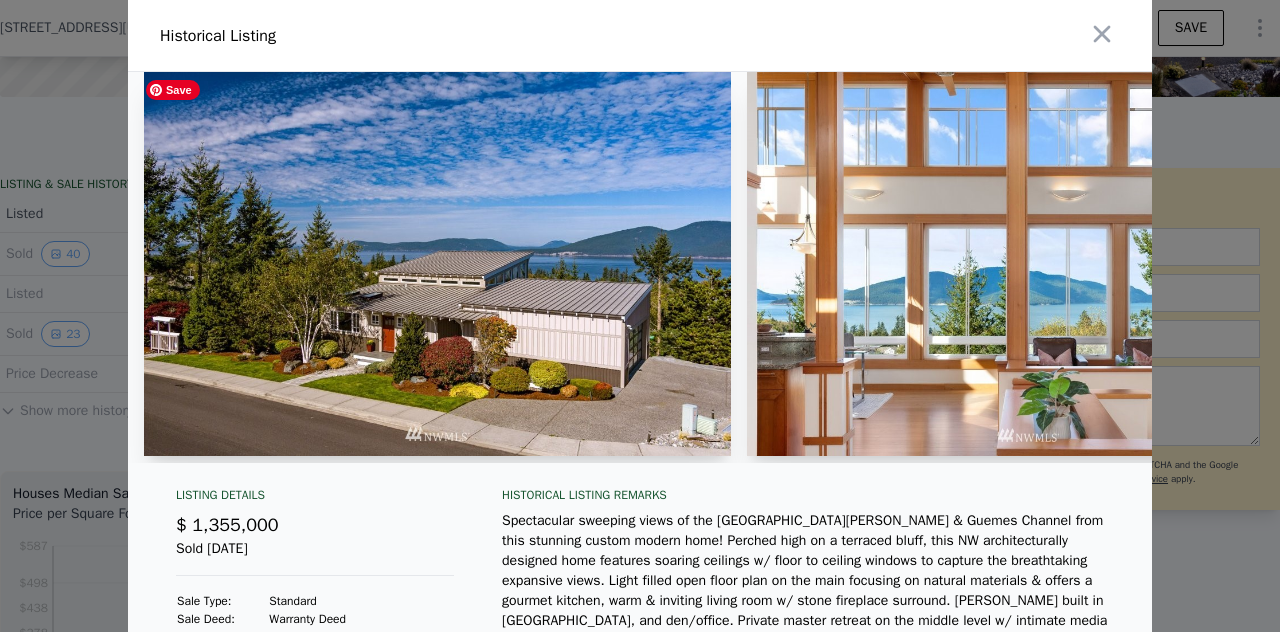 type 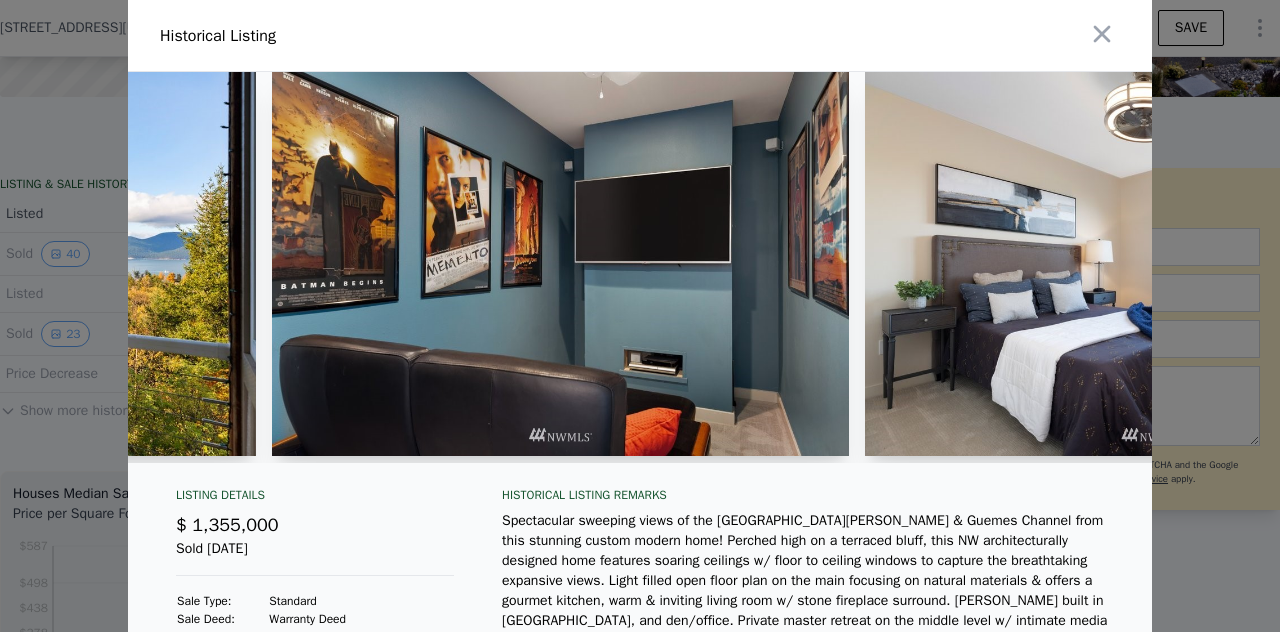 scroll, scrollTop: 0, scrollLeft: 14640, axis: horizontal 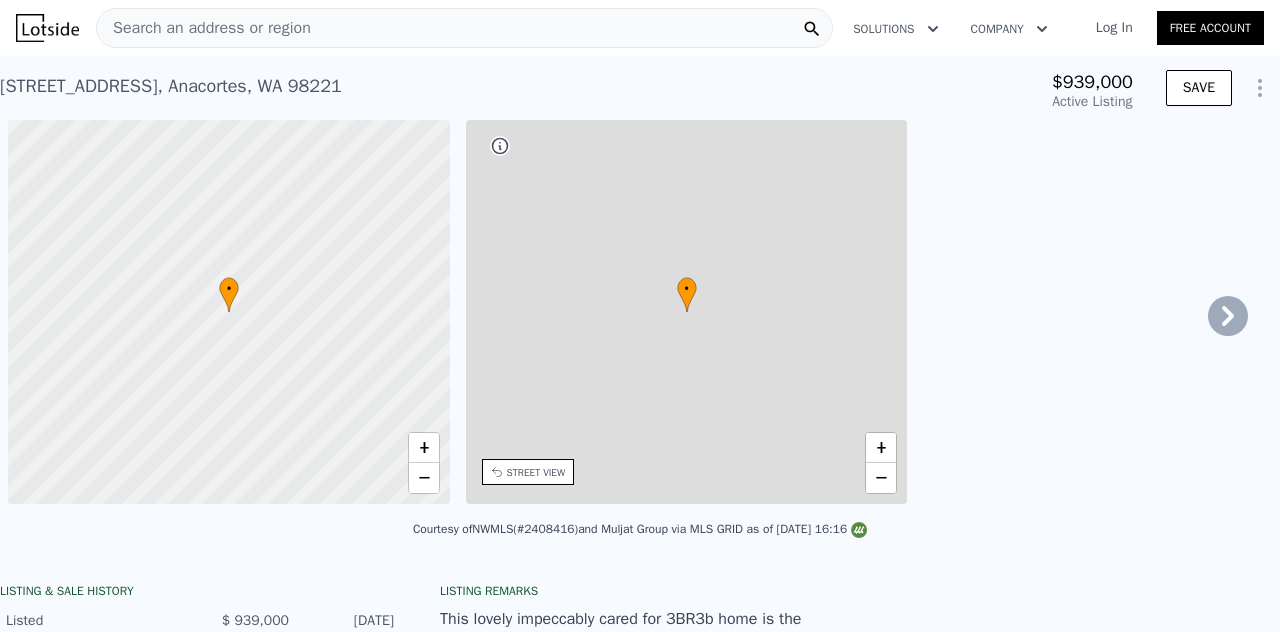 type on "-$ 1,001,590" 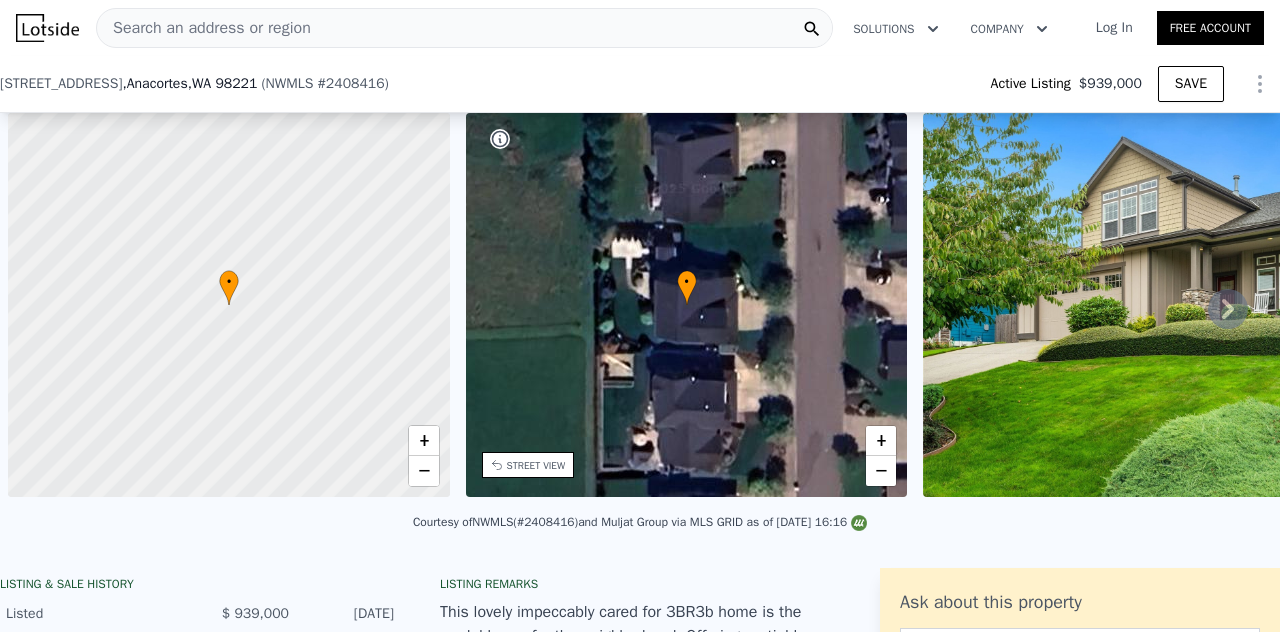 scroll, scrollTop: 194, scrollLeft: 0, axis: vertical 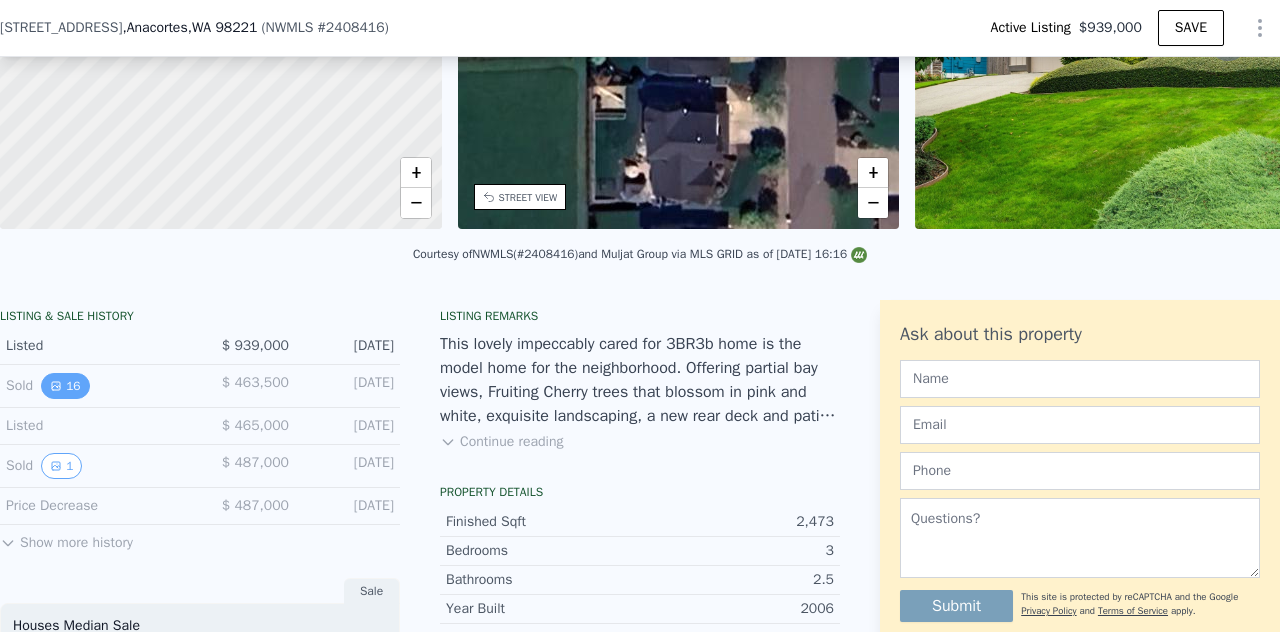 click on "16" at bounding box center (65, 386) 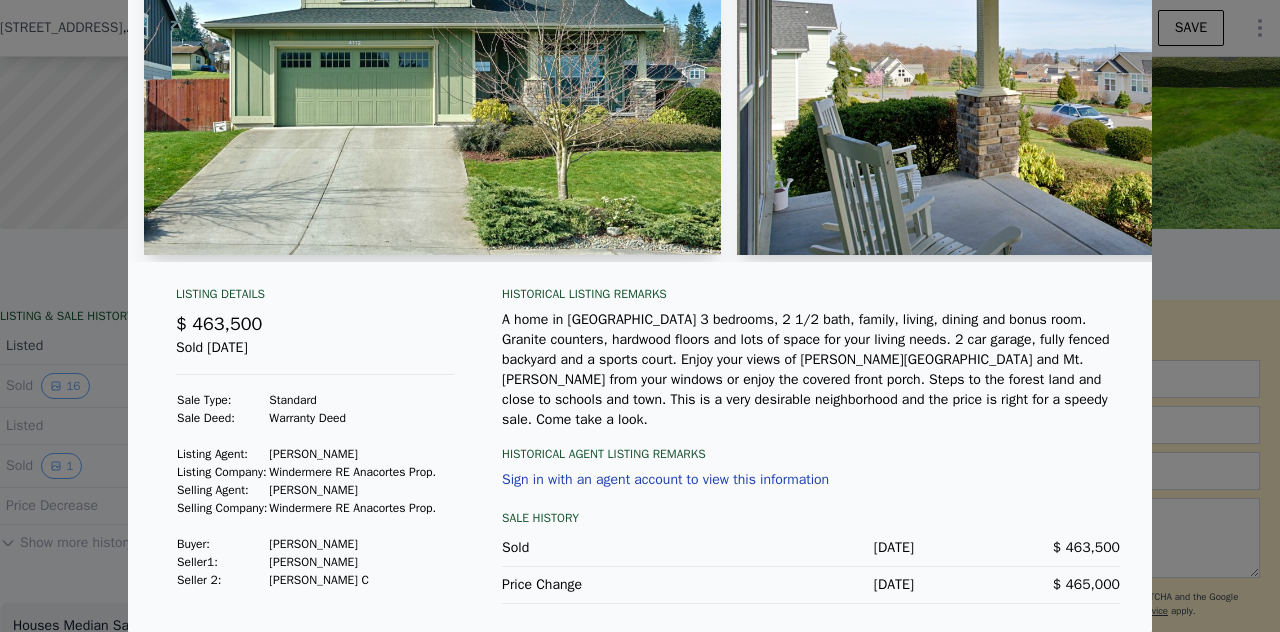 scroll, scrollTop: 0, scrollLeft: 0, axis: both 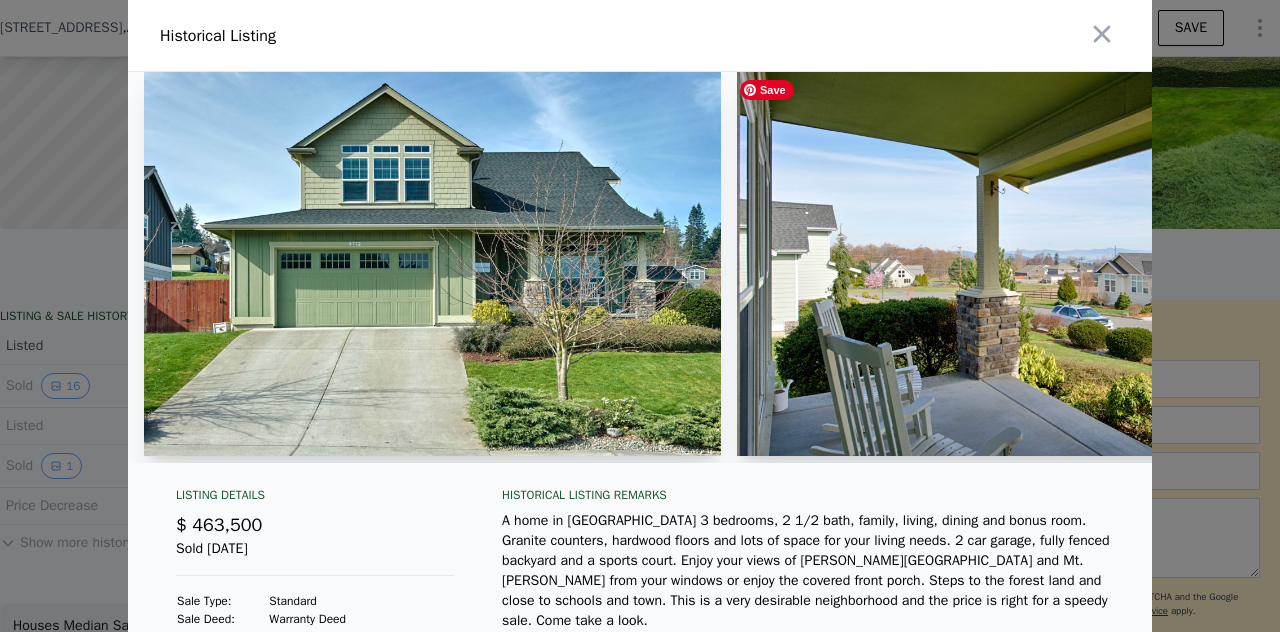 type 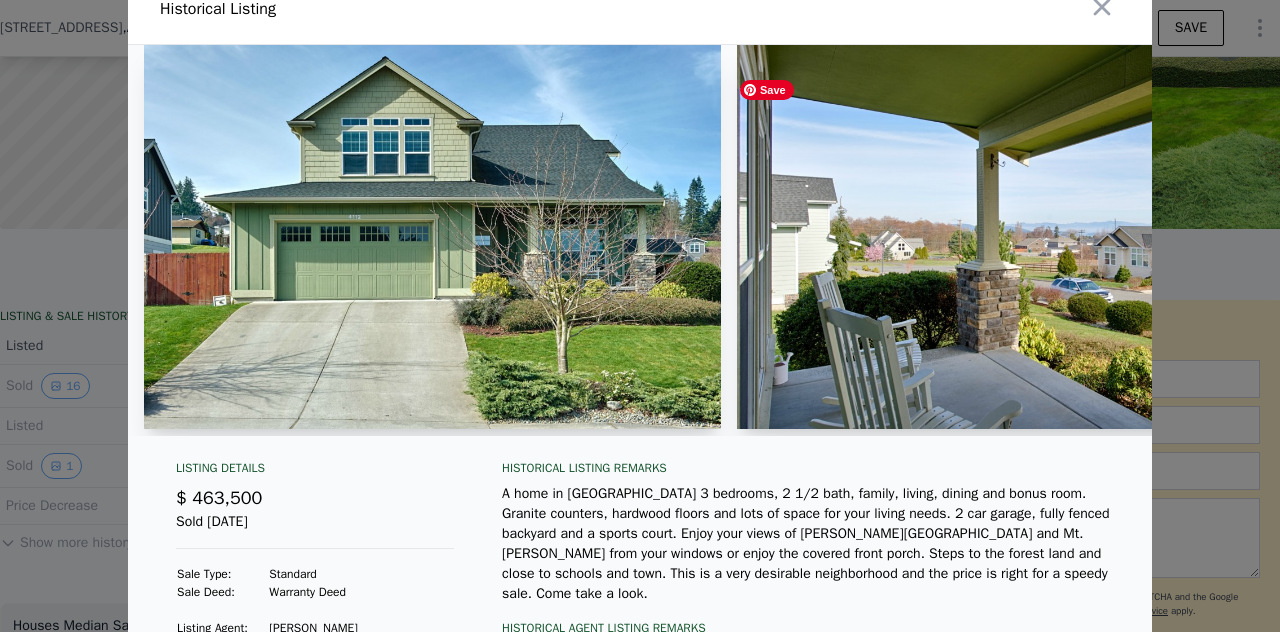 scroll, scrollTop: 28, scrollLeft: 0, axis: vertical 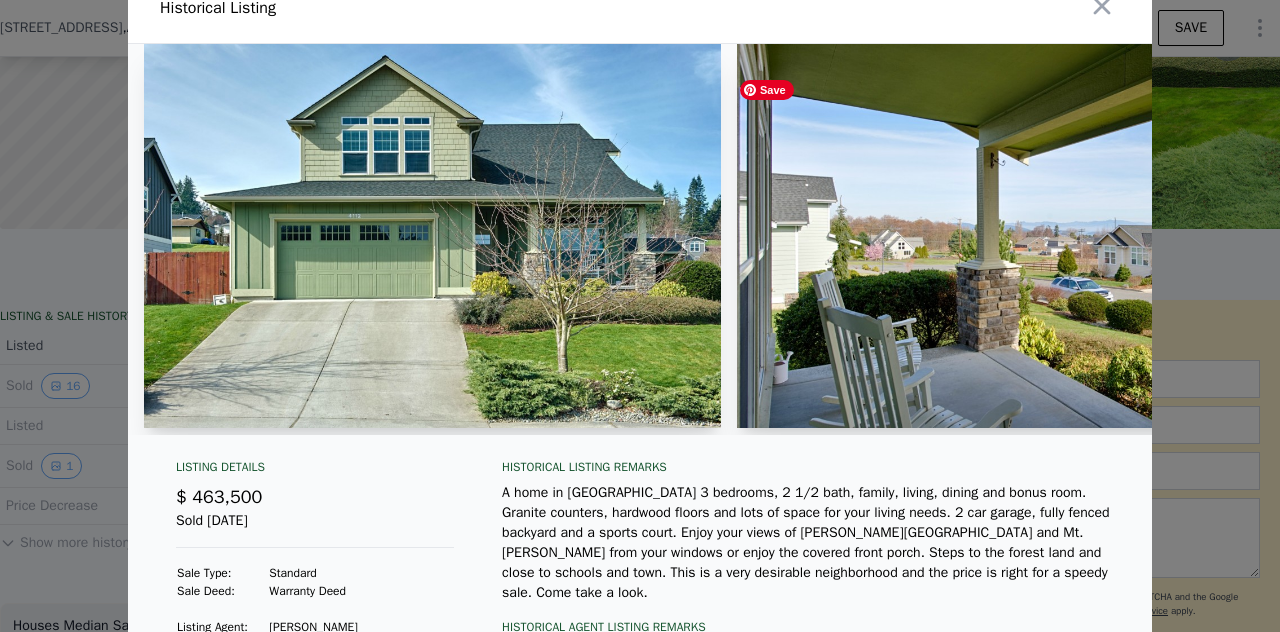 click at bounding box center [1025, 236] 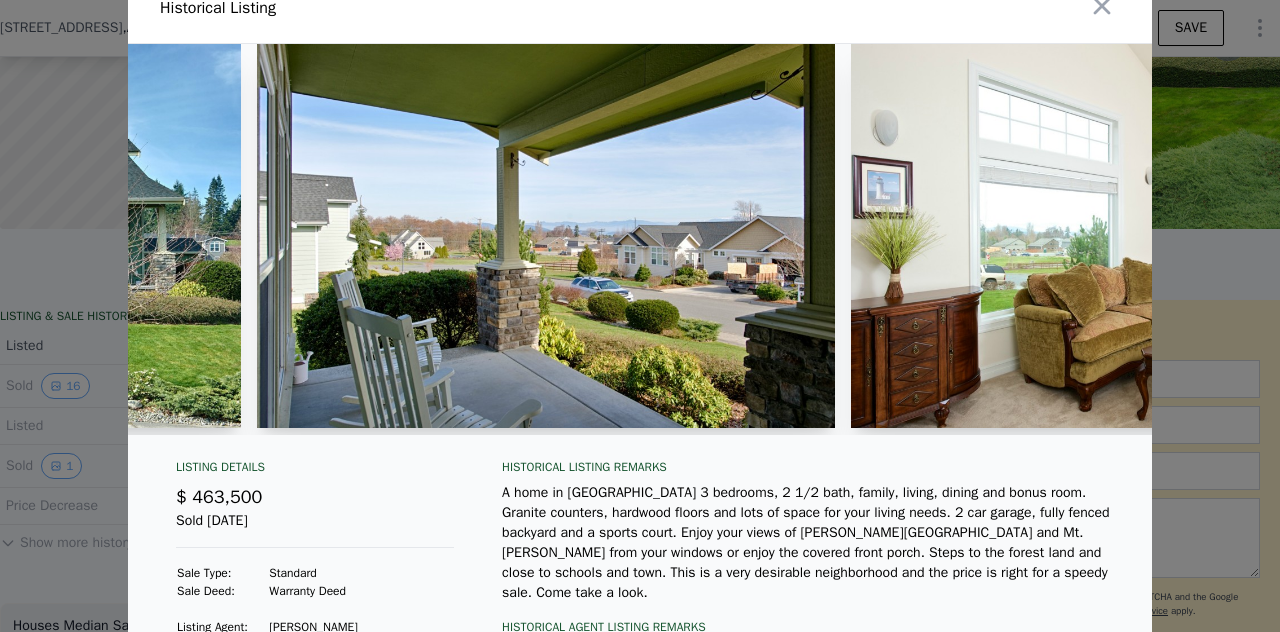 scroll, scrollTop: 0, scrollLeft: 533, axis: horizontal 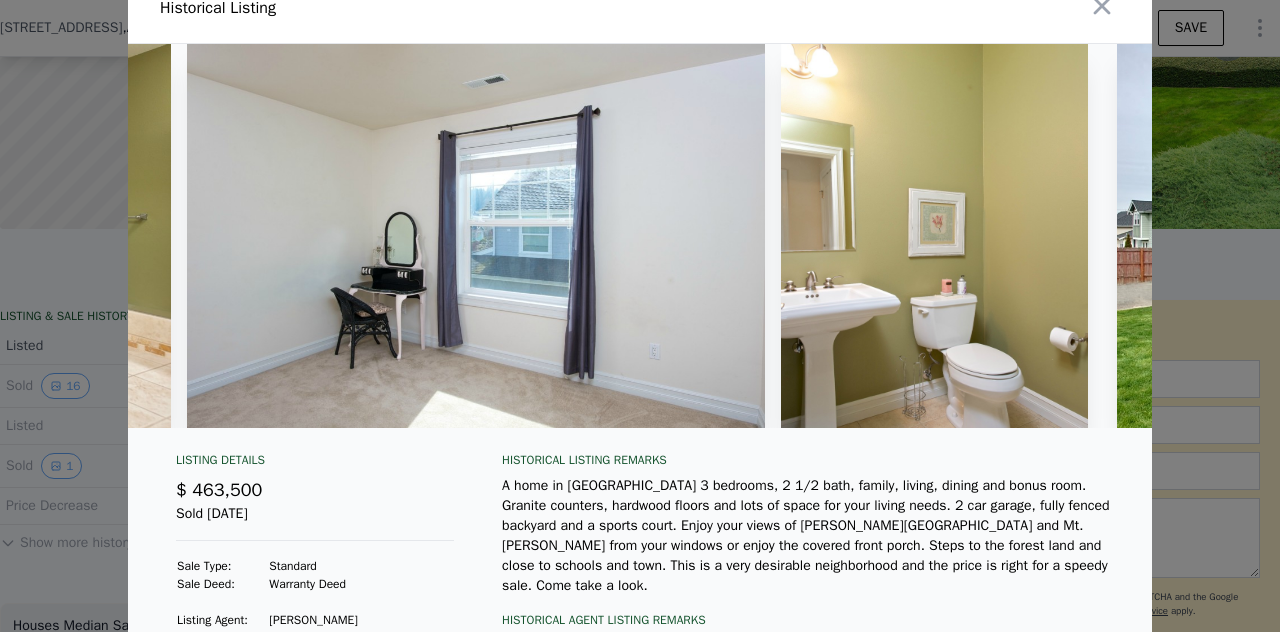 click at bounding box center (640, 244) 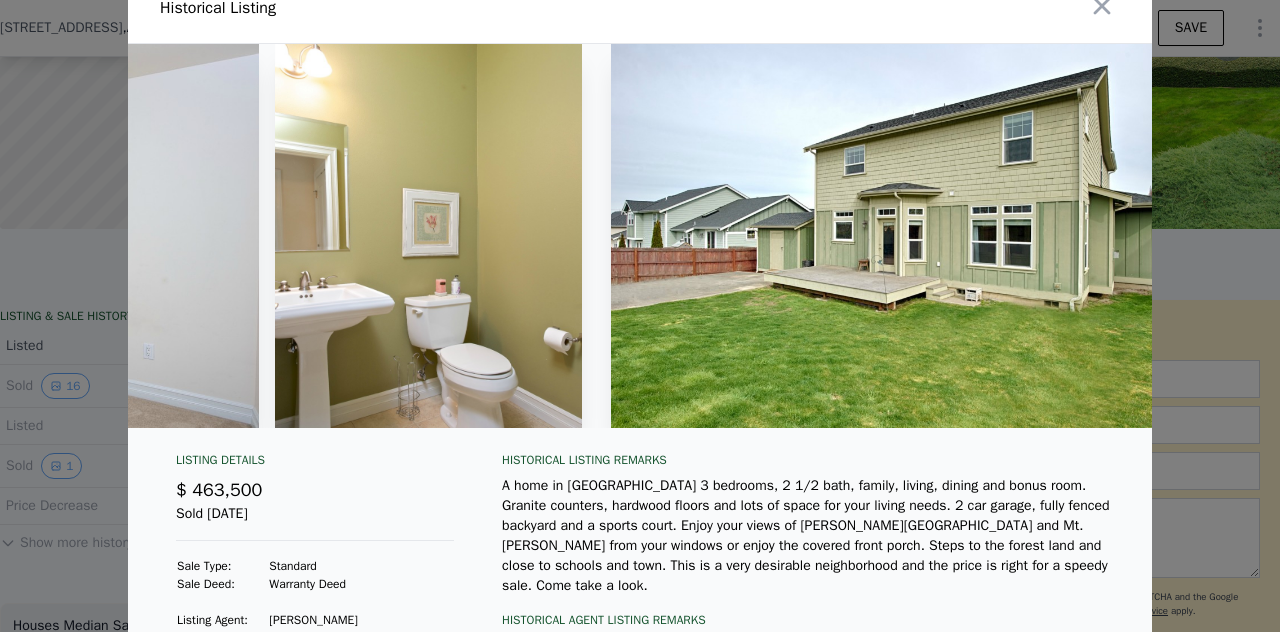 scroll, scrollTop: 0, scrollLeft: 8244, axis: horizontal 